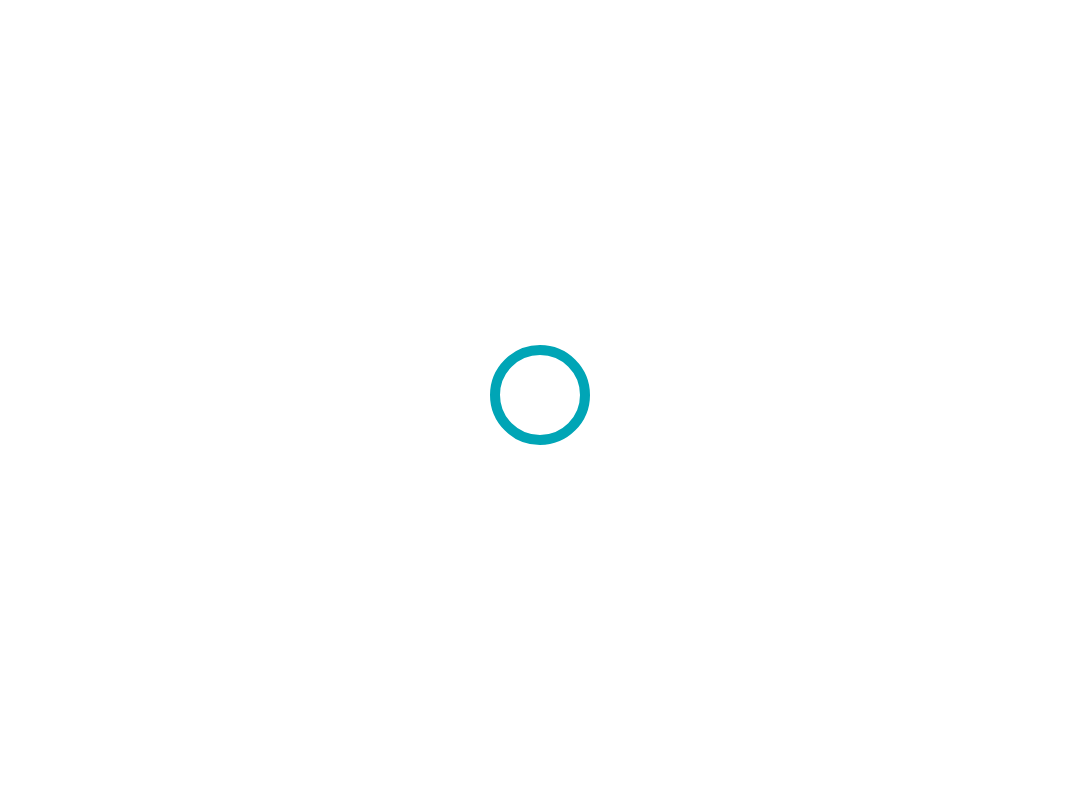 scroll, scrollTop: 0, scrollLeft: 0, axis: both 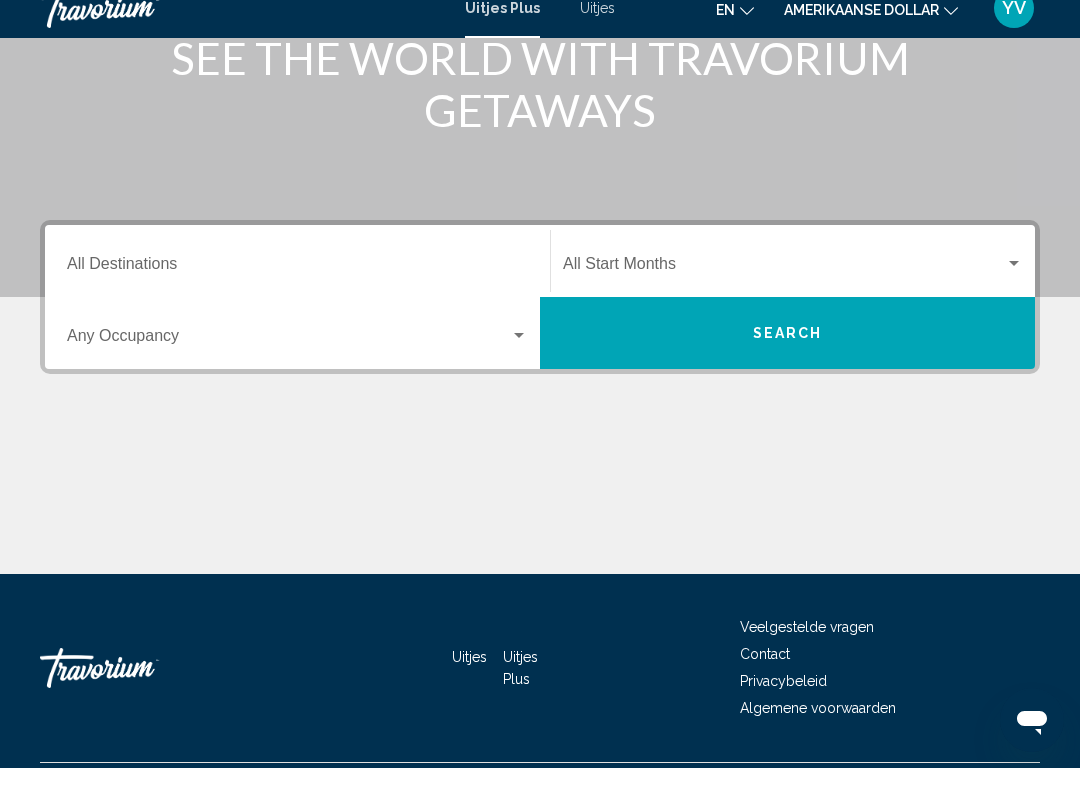 click on "Destination All Destinations" at bounding box center (297, 290) 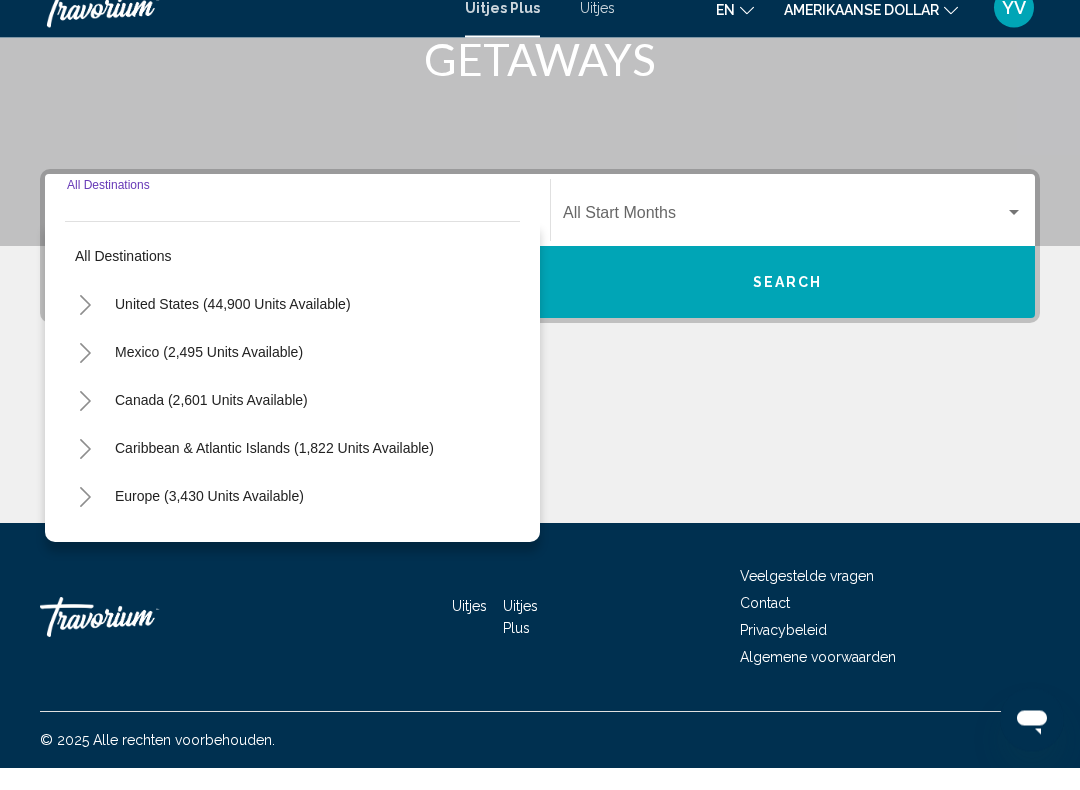 scroll, scrollTop: 332, scrollLeft: 0, axis: vertical 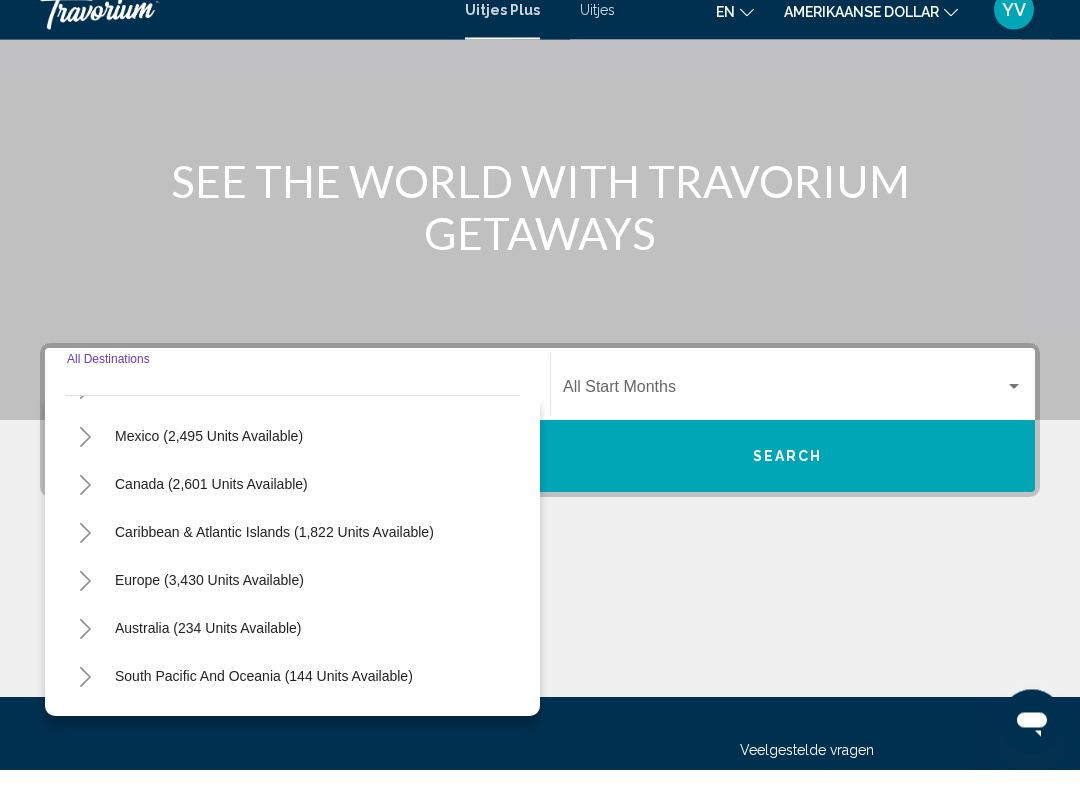 click on "Europe (3,430 units available)" at bounding box center [208, 649] 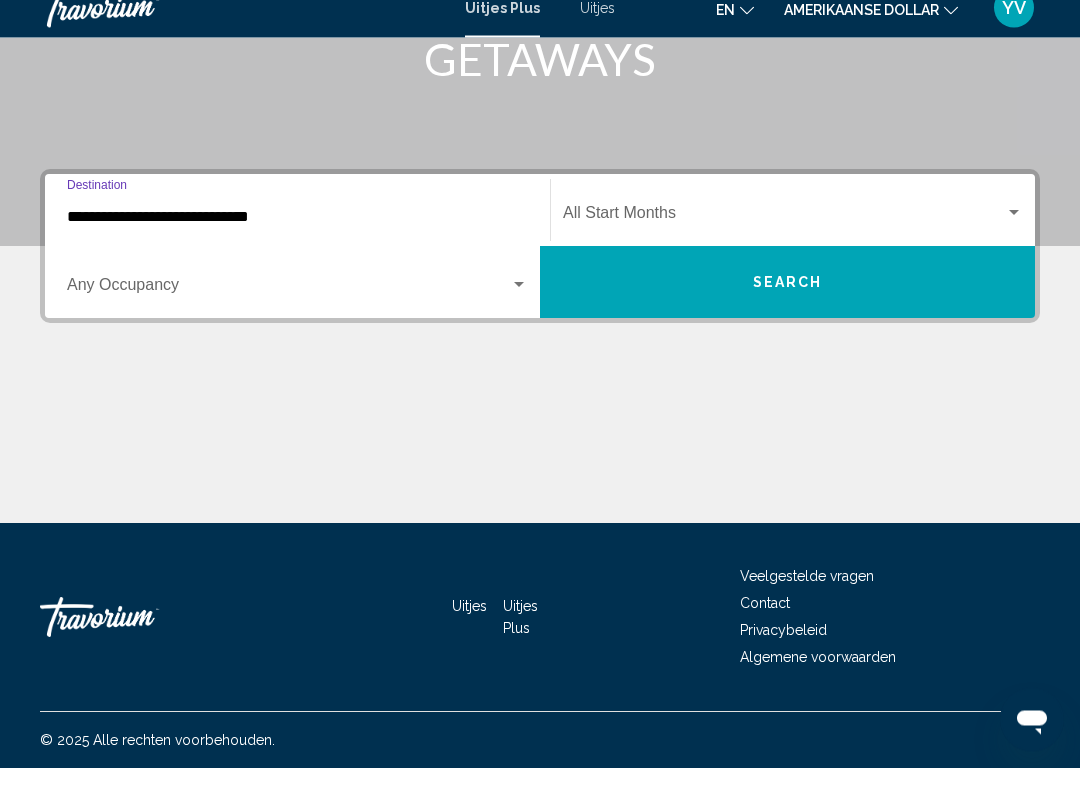 scroll, scrollTop: 332, scrollLeft: 0, axis: vertical 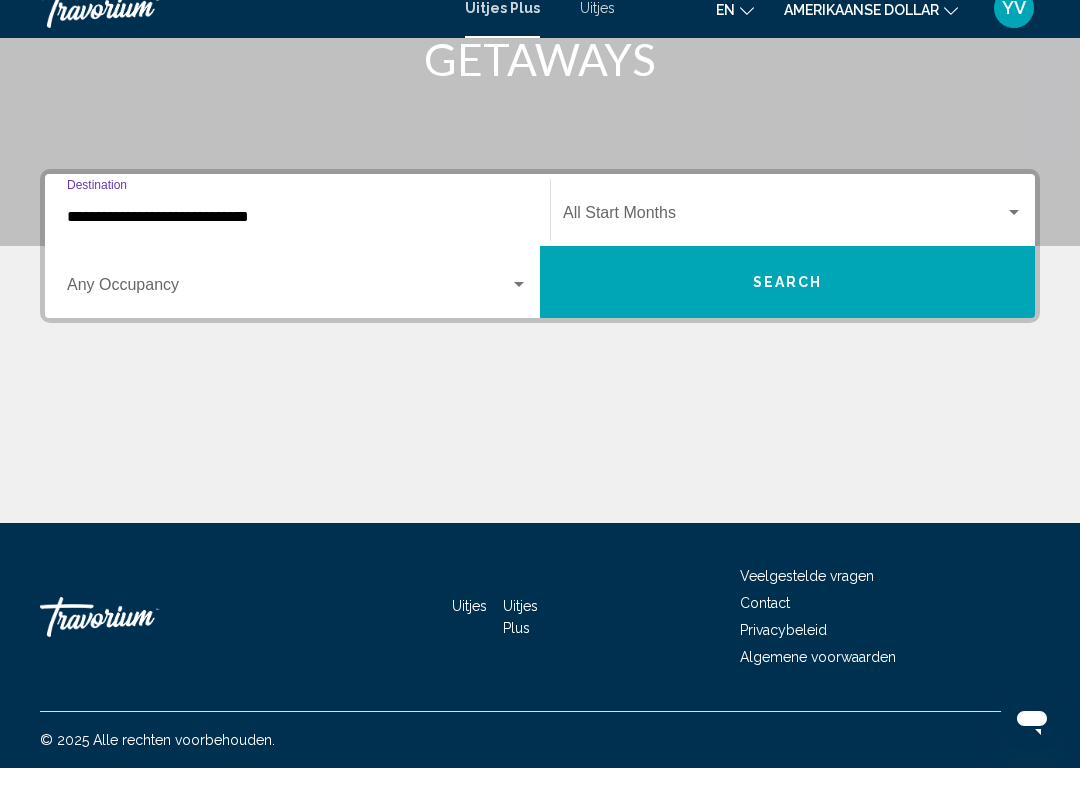 click at bounding box center [1014, 235] 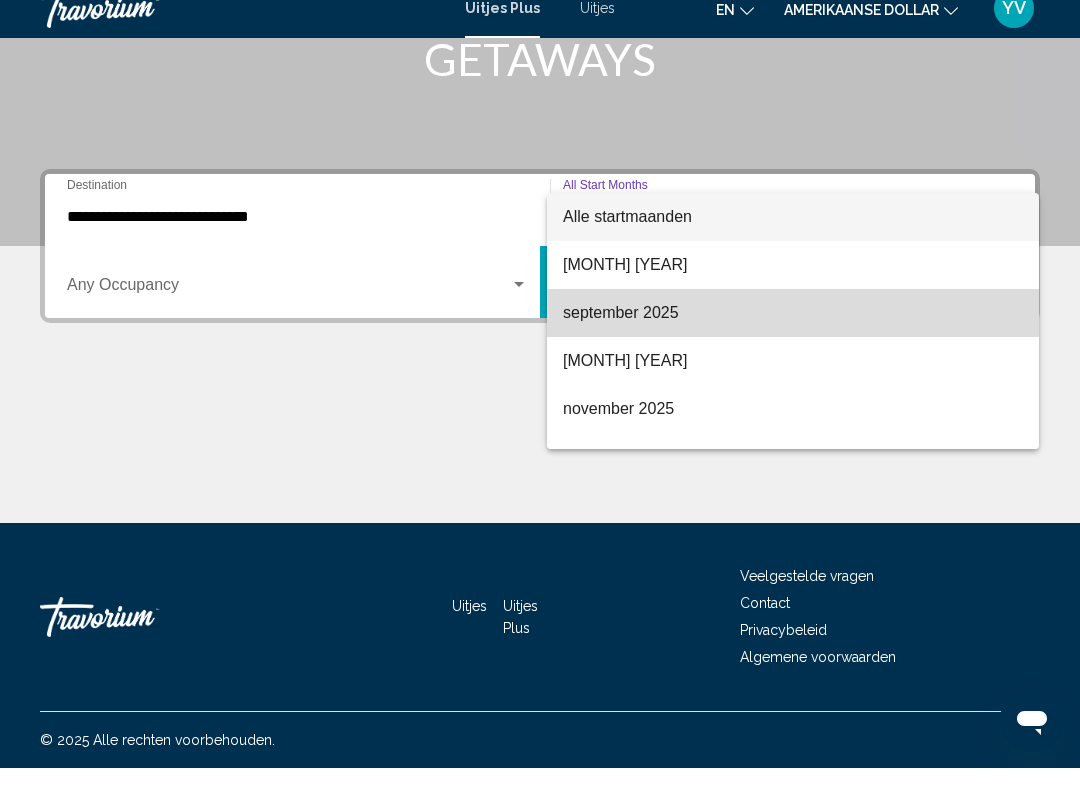 click on "september 2025" at bounding box center (621, 334) 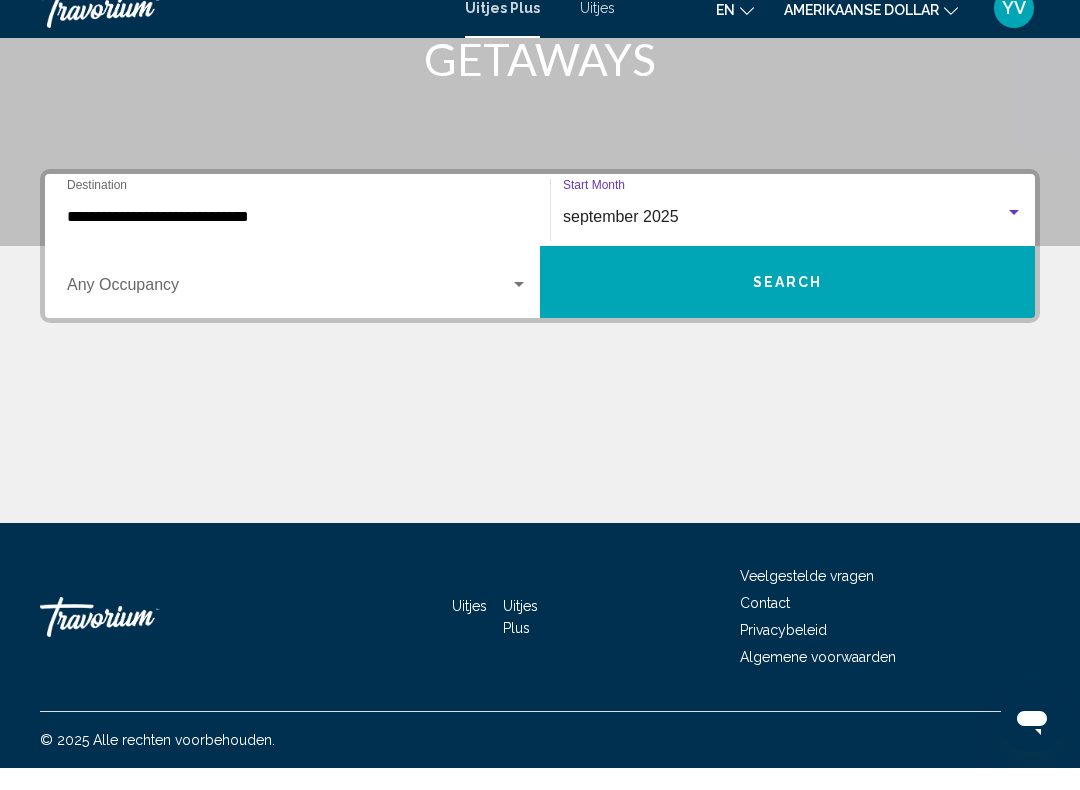 click on "Occupancy Any Occupancy" at bounding box center [297, 304] 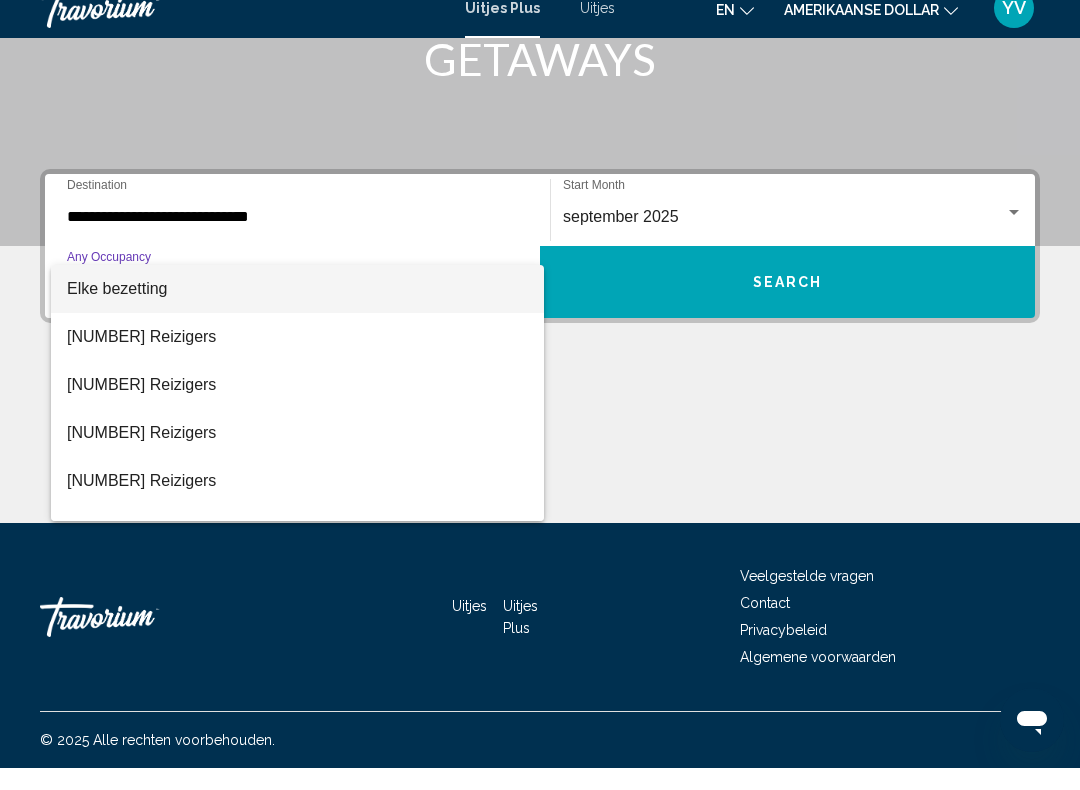 click at bounding box center [540, 395] 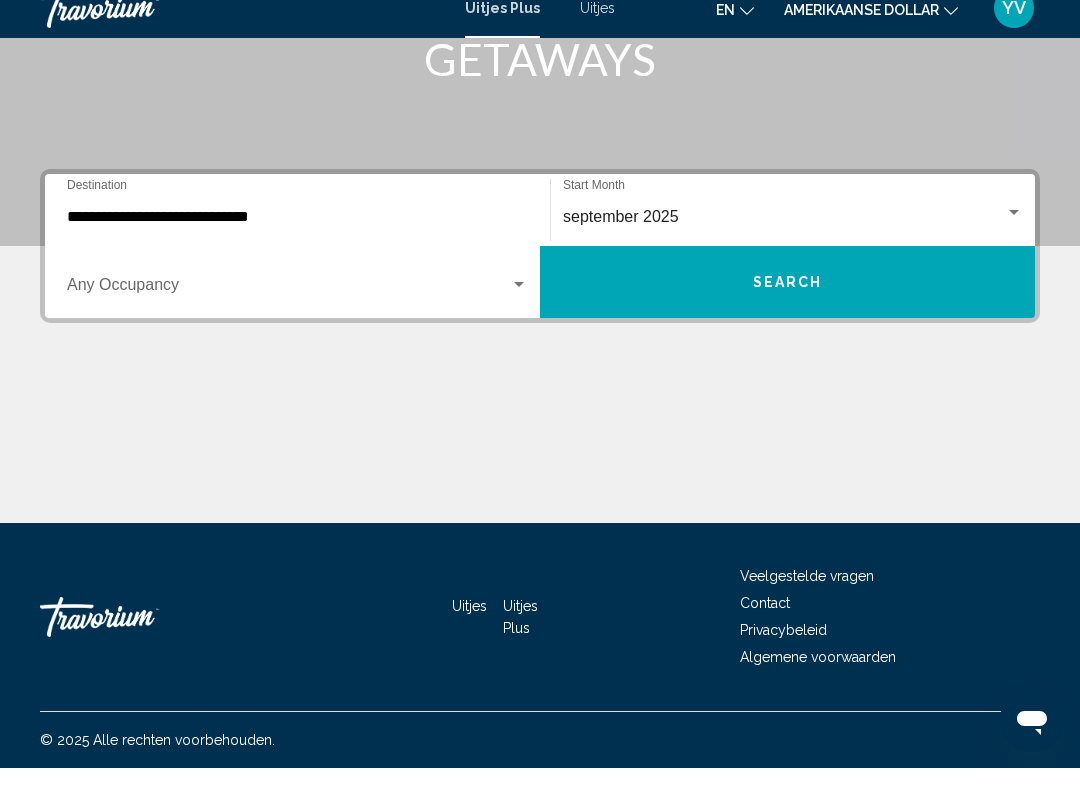 click on "Search" at bounding box center (787, 304) 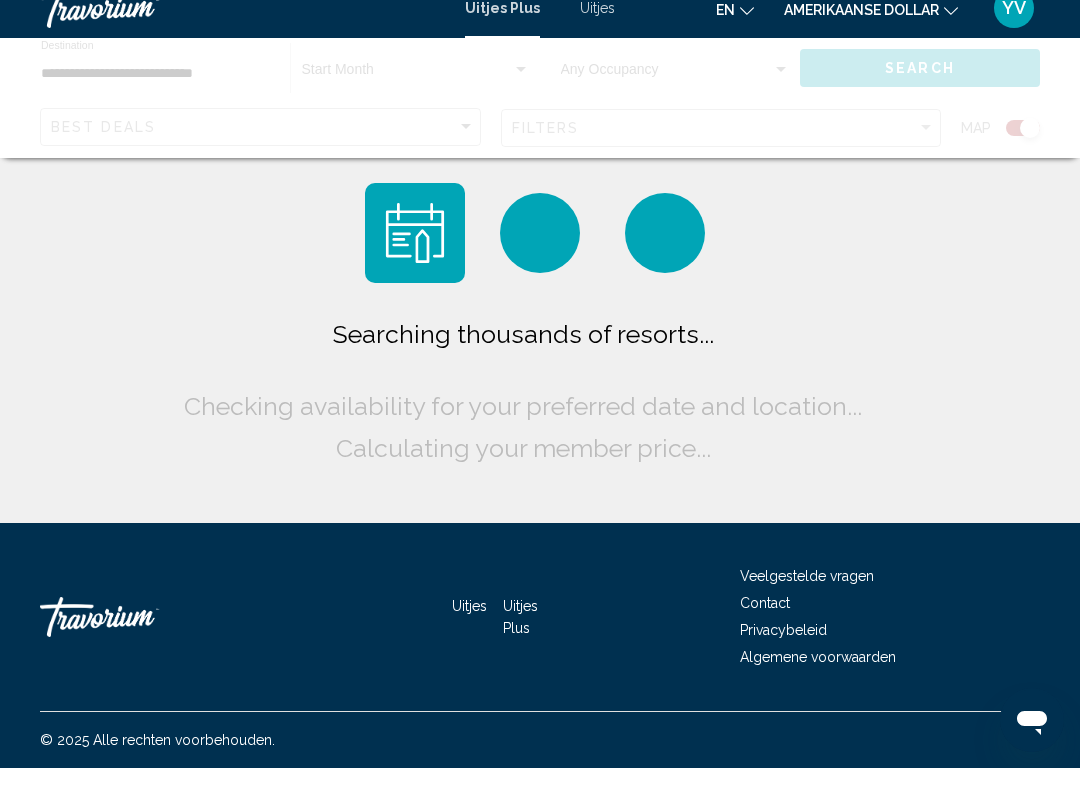 scroll, scrollTop: 0, scrollLeft: 0, axis: both 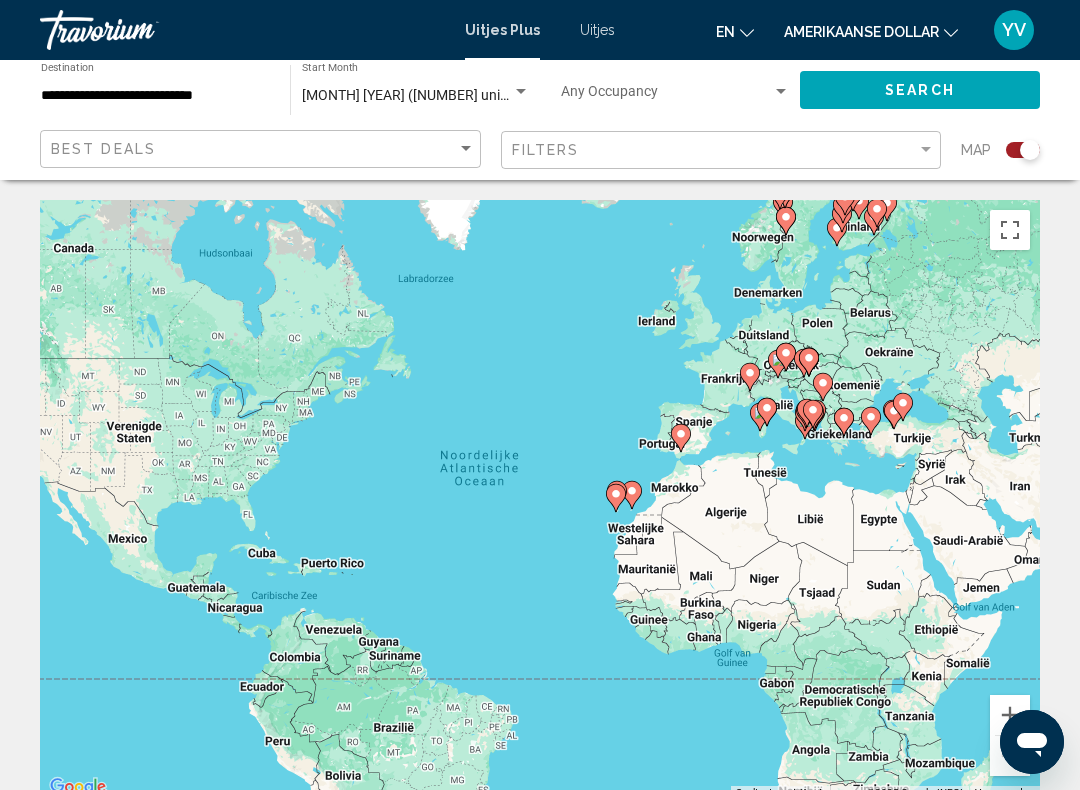 click at bounding box center [894, 415] 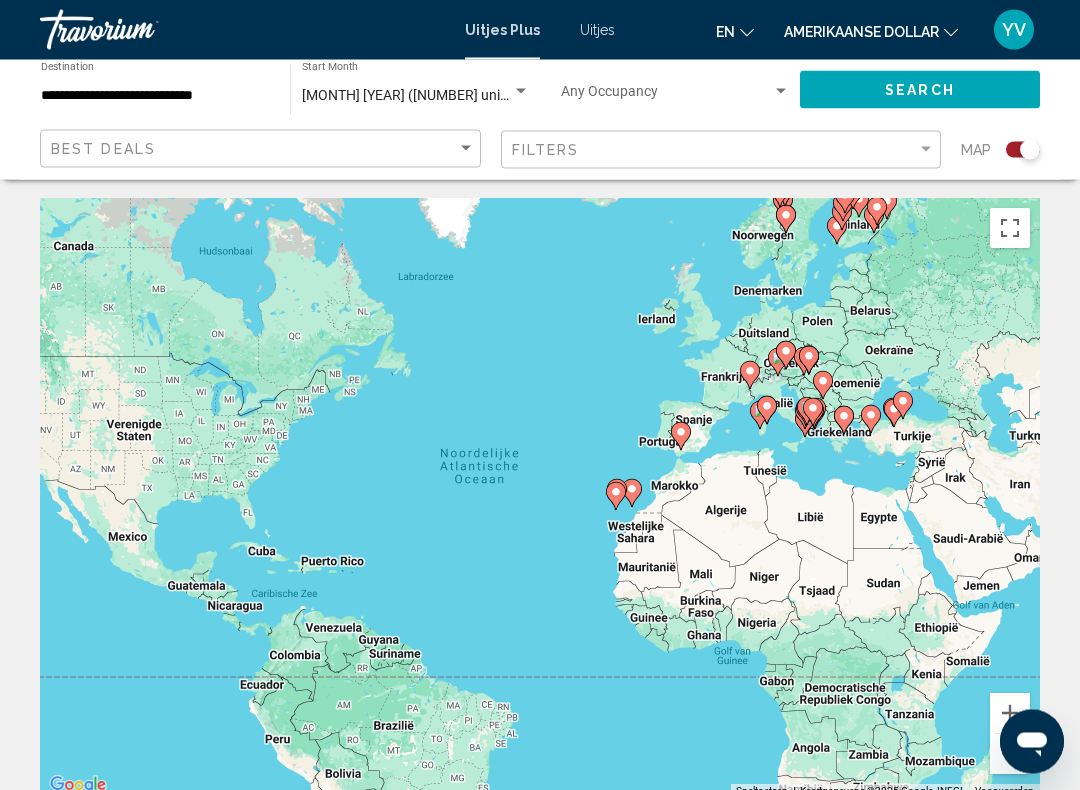 scroll, scrollTop: 0, scrollLeft: 0, axis: both 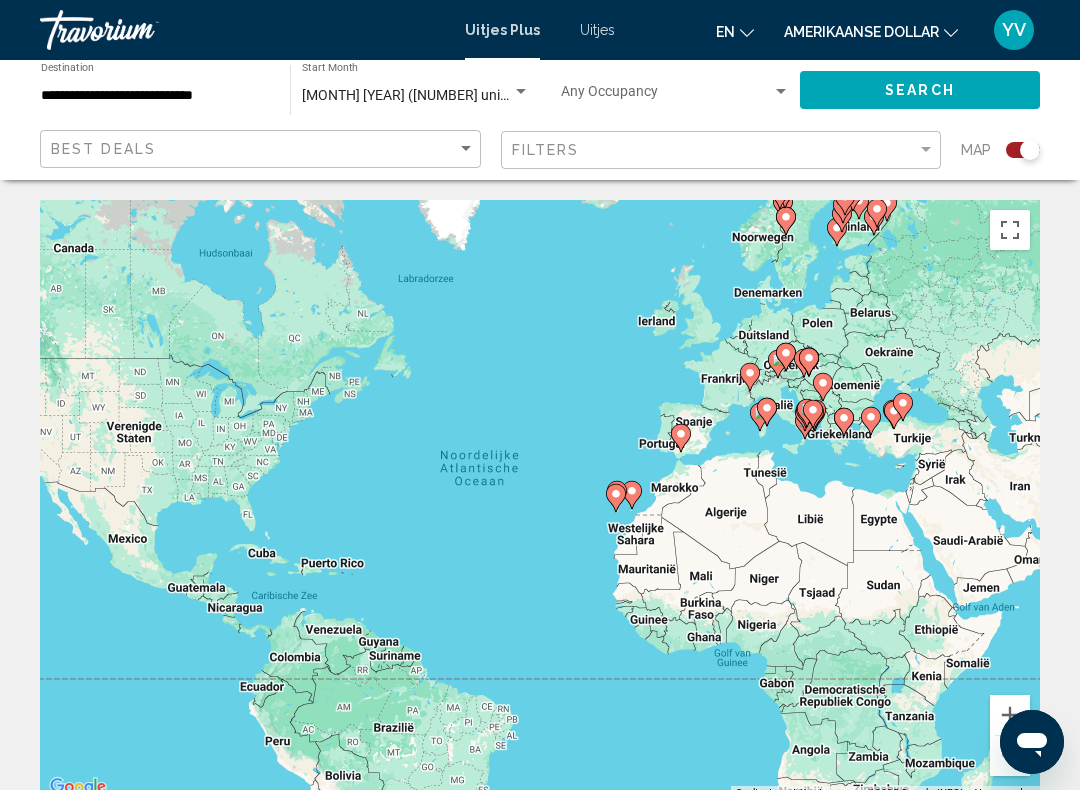 click at bounding box center [781, 91] 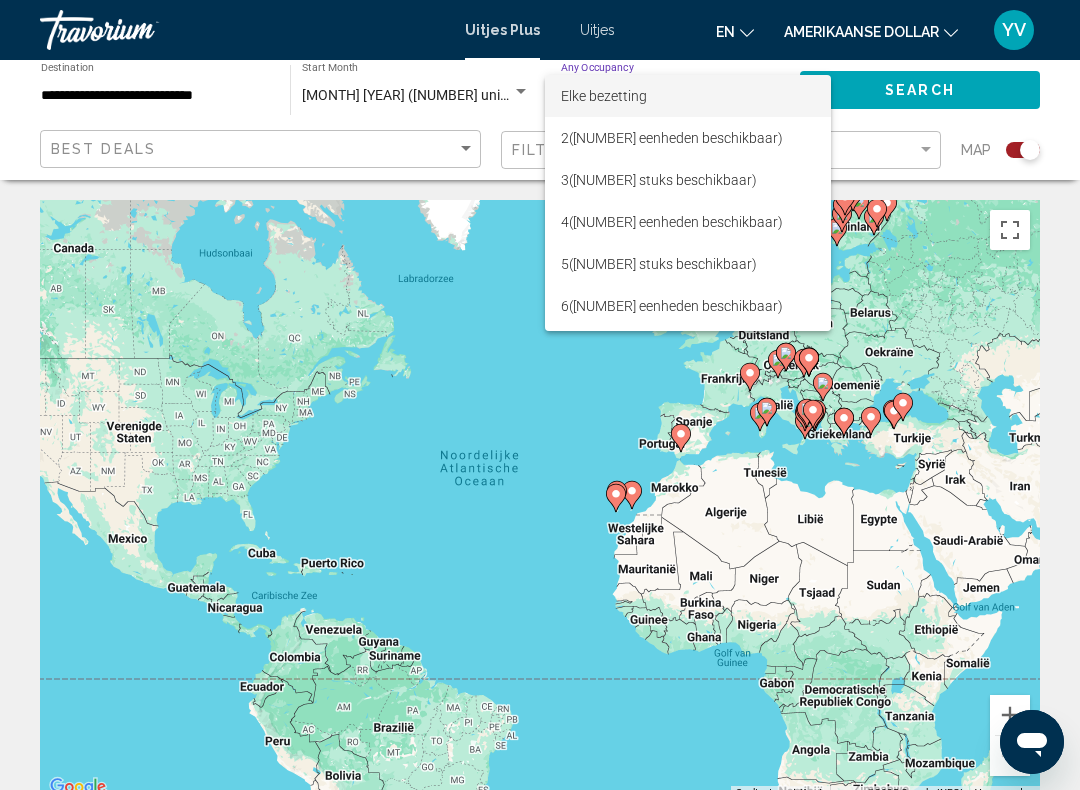click at bounding box center [540, 395] 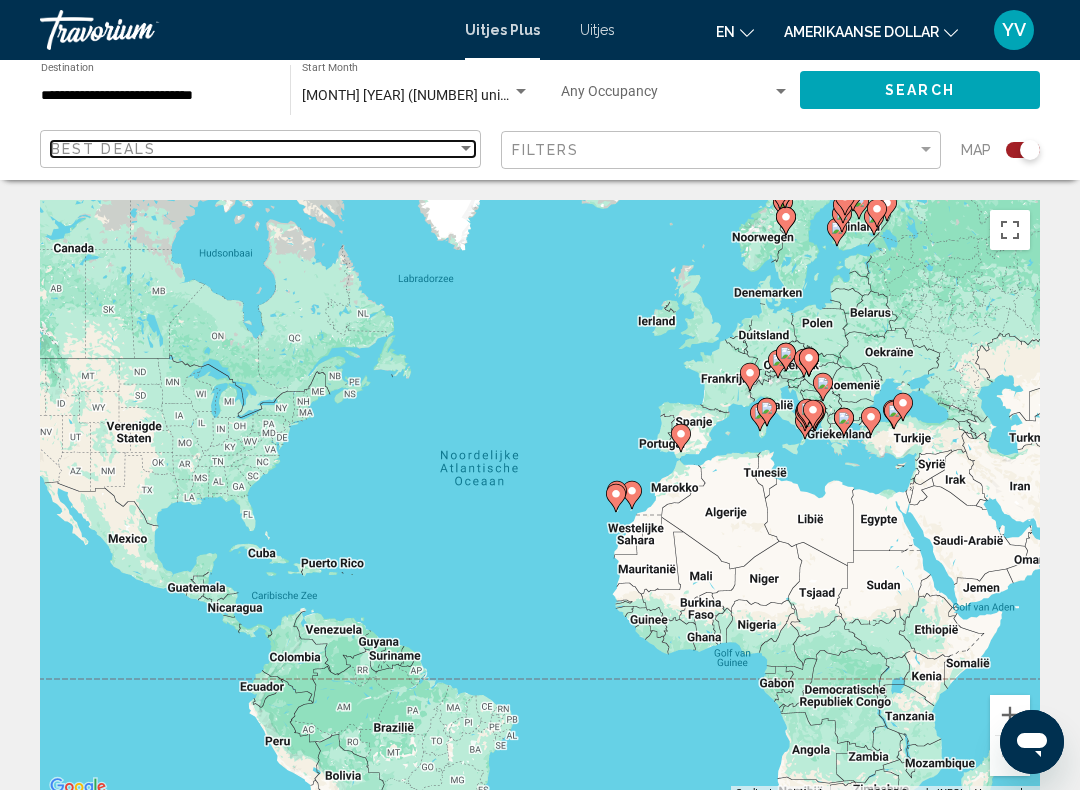 click on "Best Deals" at bounding box center (254, 149) 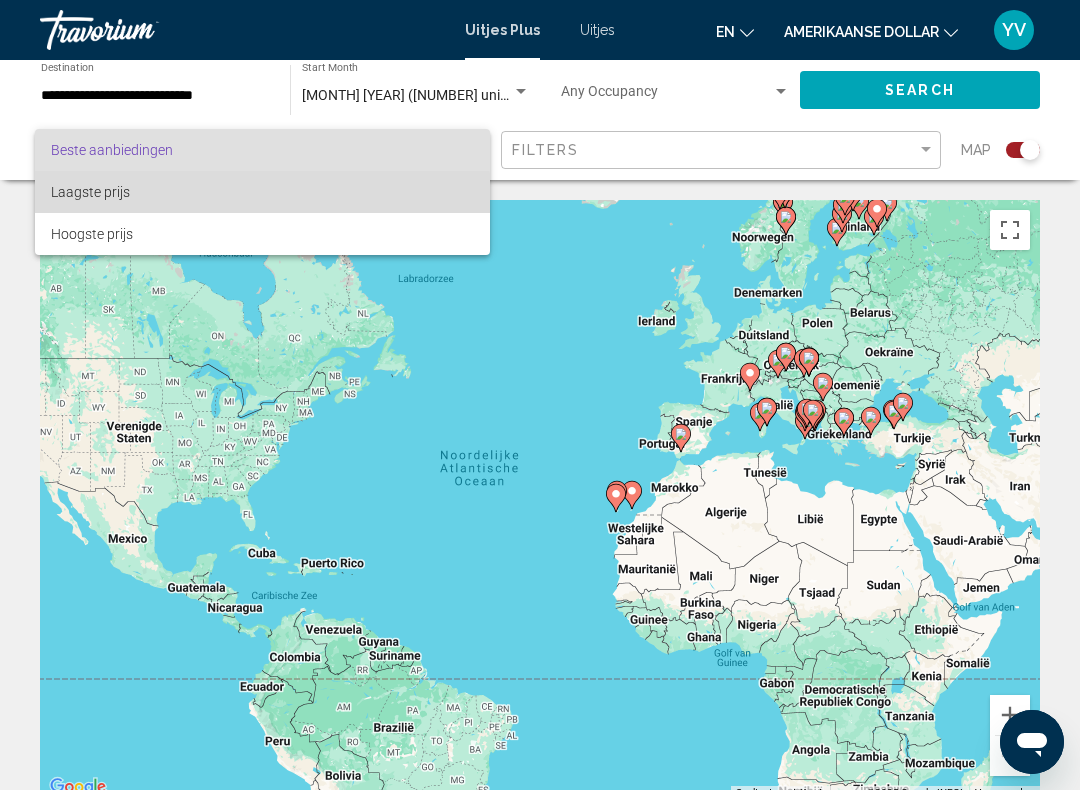 click on "Laagste prijs" at bounding box center [90, 192] 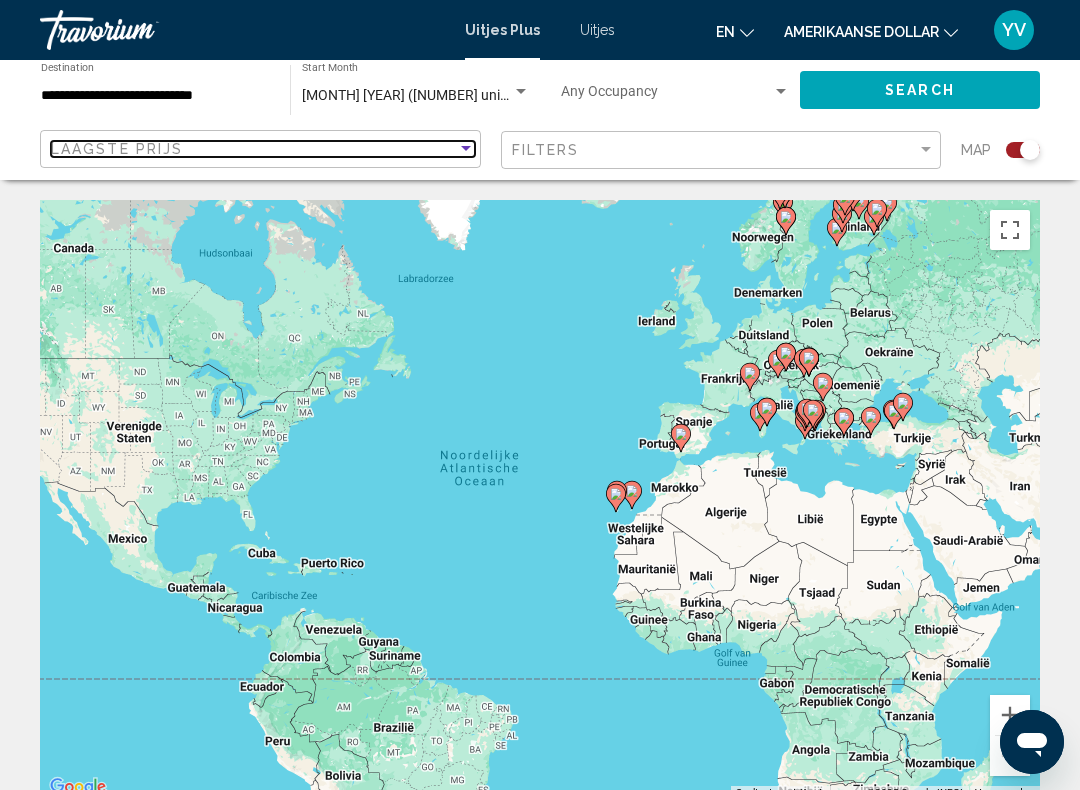 click at bounding box center (466, 148) 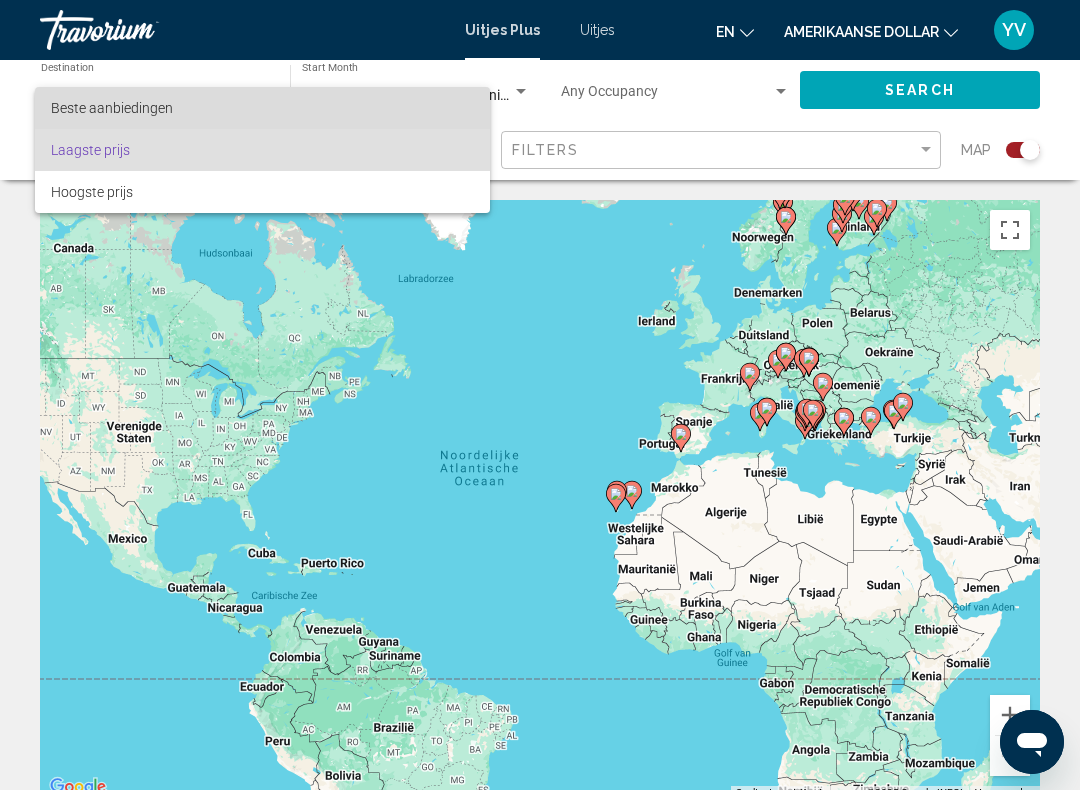 click on "Beste aanbiedingen" at bounding box center (262, 108) 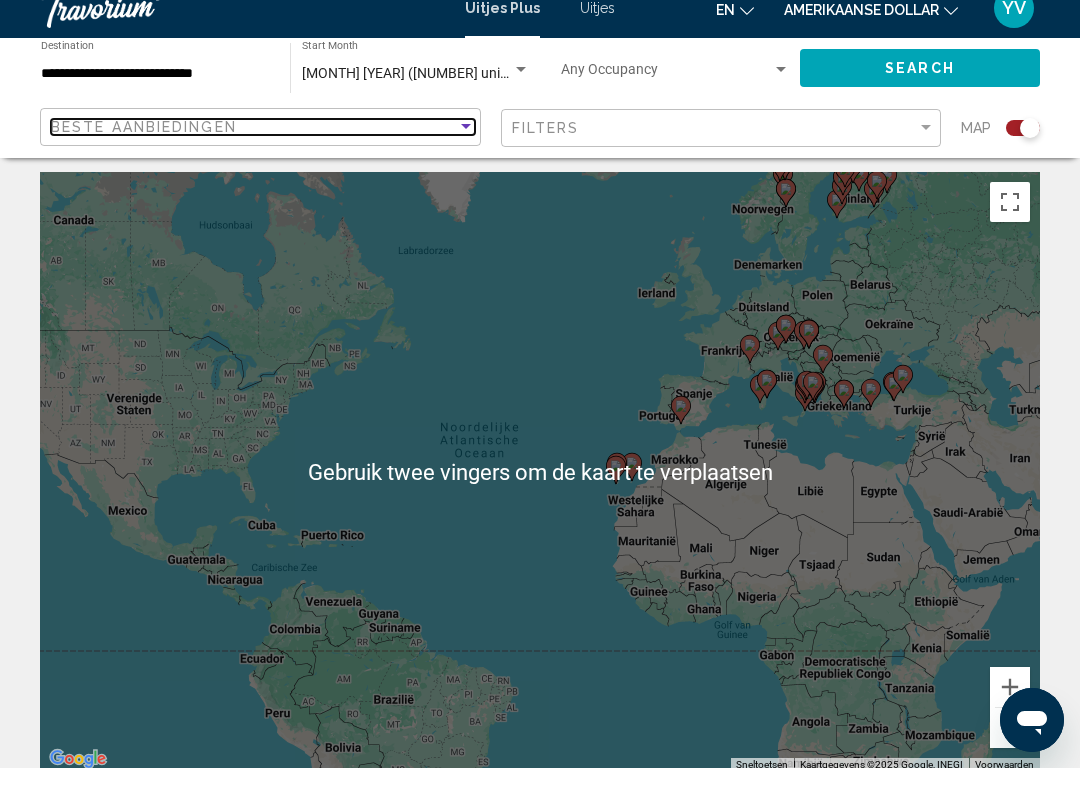 scroll, scrollTop: 17, scrollLeft: 0, axis: vertical 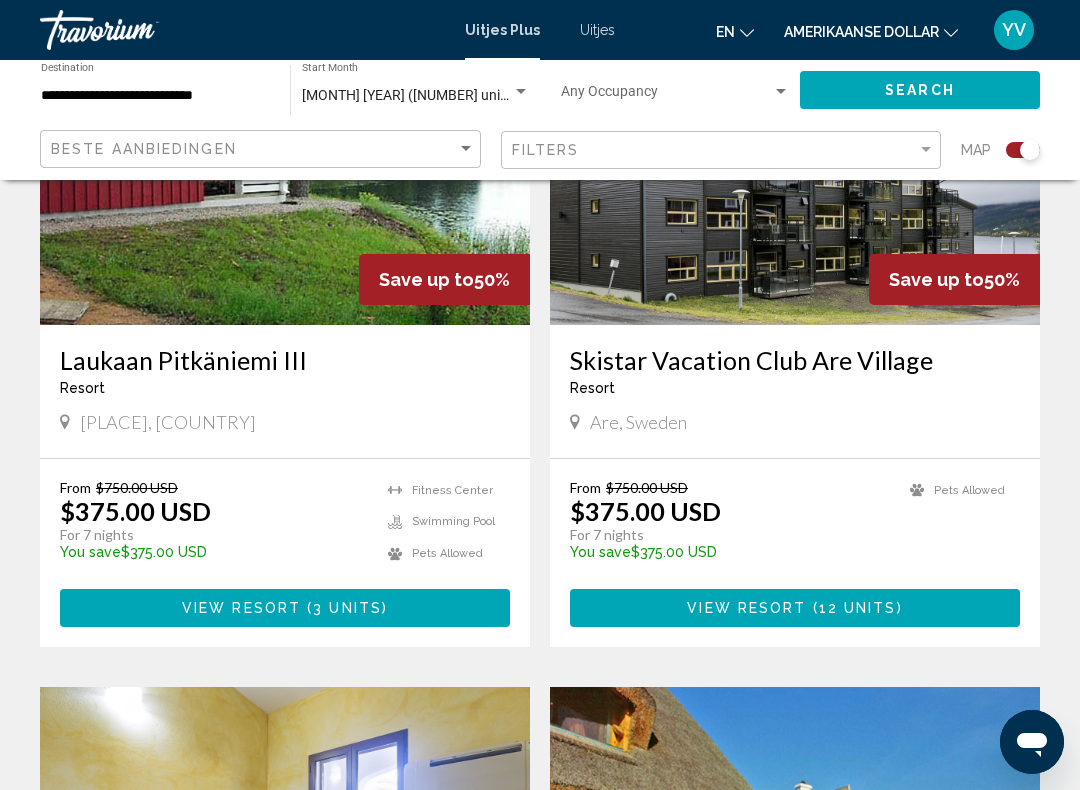 click on "**********" at bounding box center [155, 96] 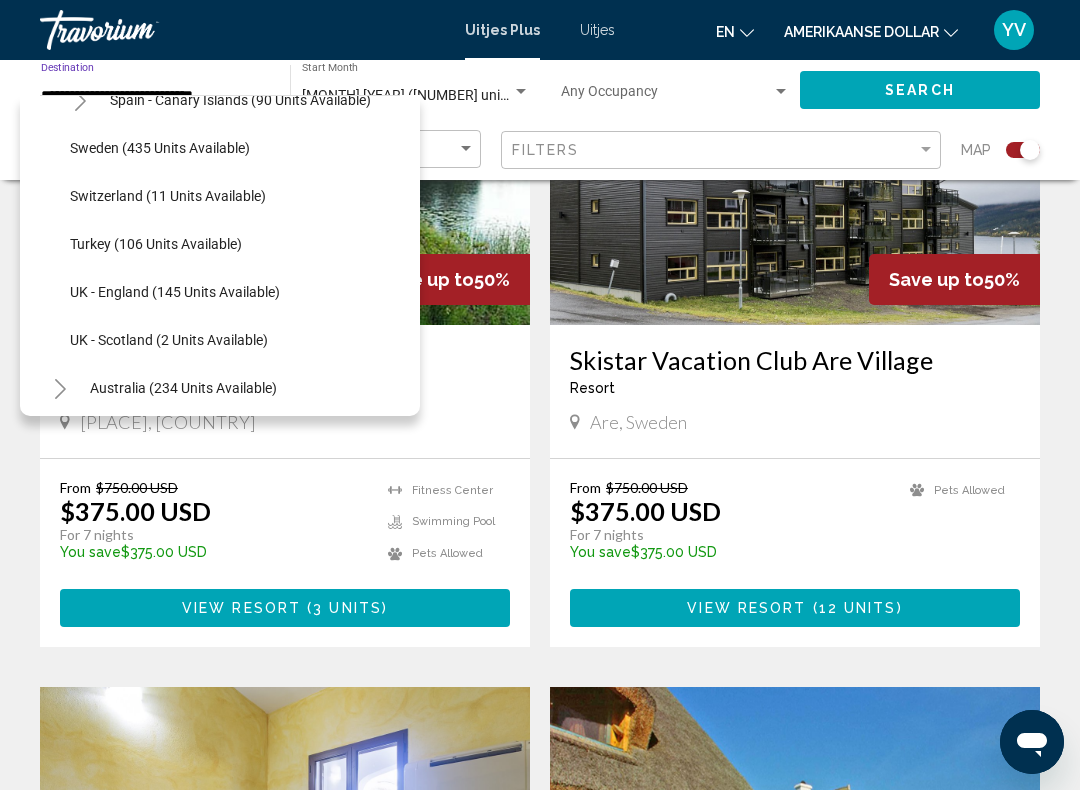 scroll, scrollTop: 845, scrollLeft: 0, axis: vertical 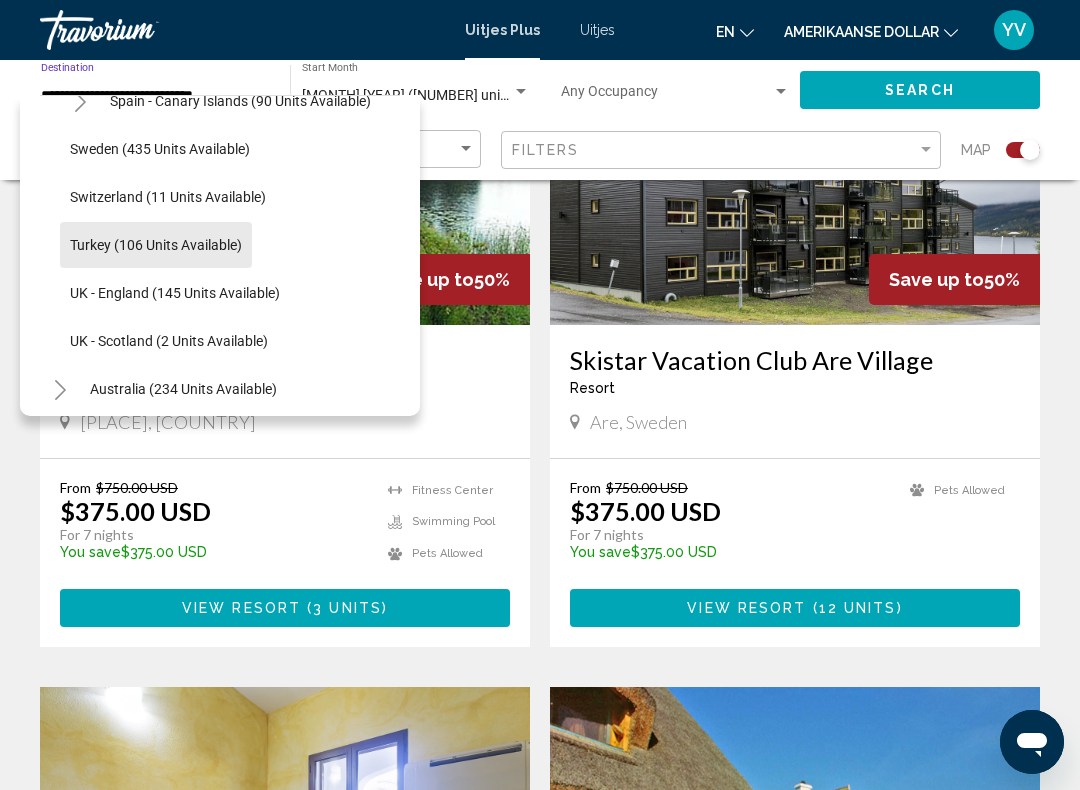 click on "Turkey (106 units available)" 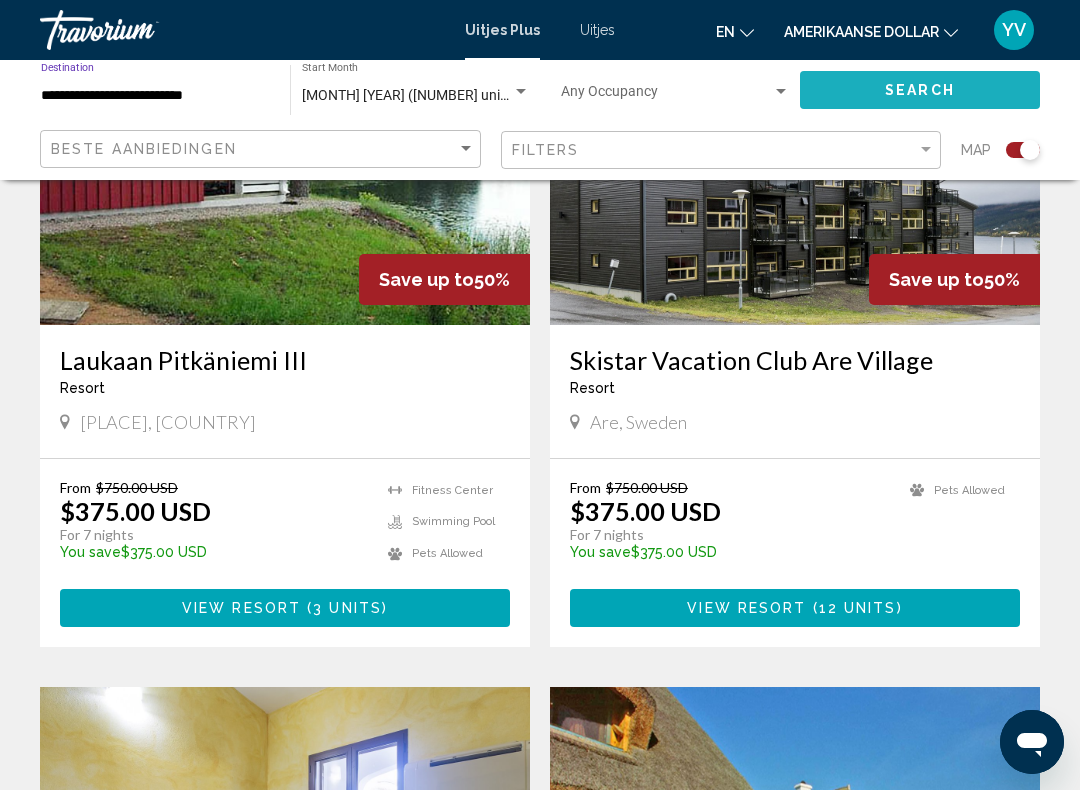 click on "Search" 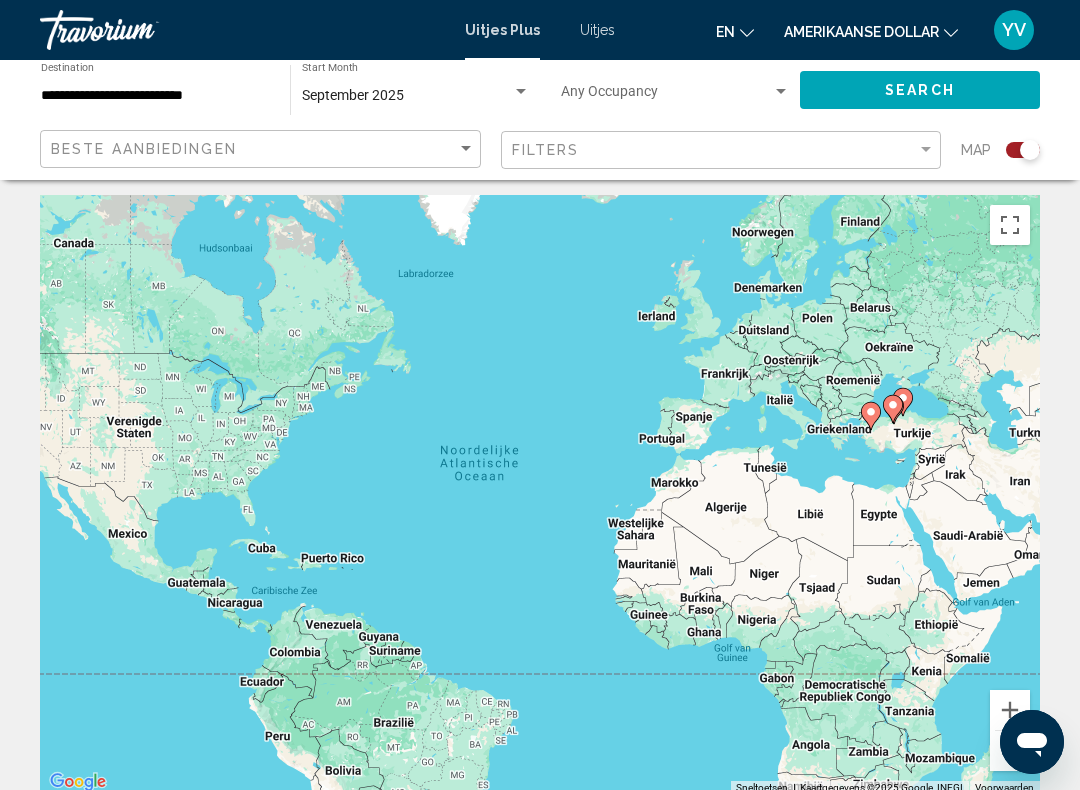 scroll, scrollTop: 0, scrollLeft: 0, axis: both 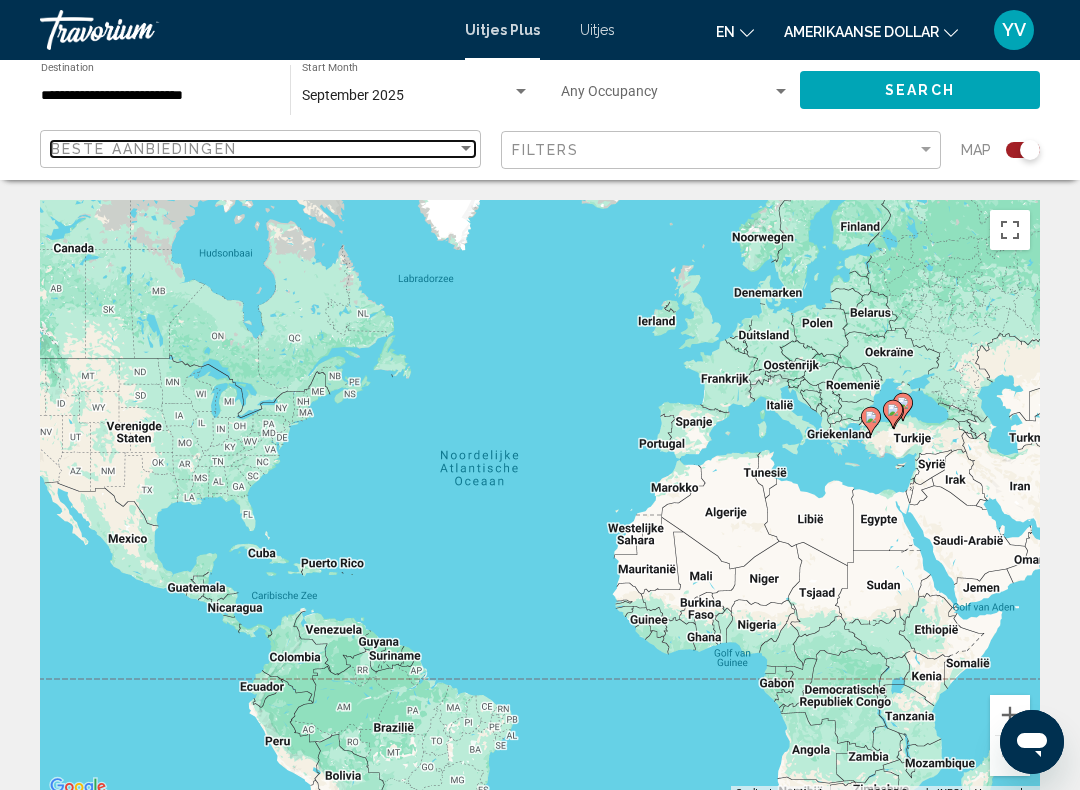 click at bounding box center [466, 149] 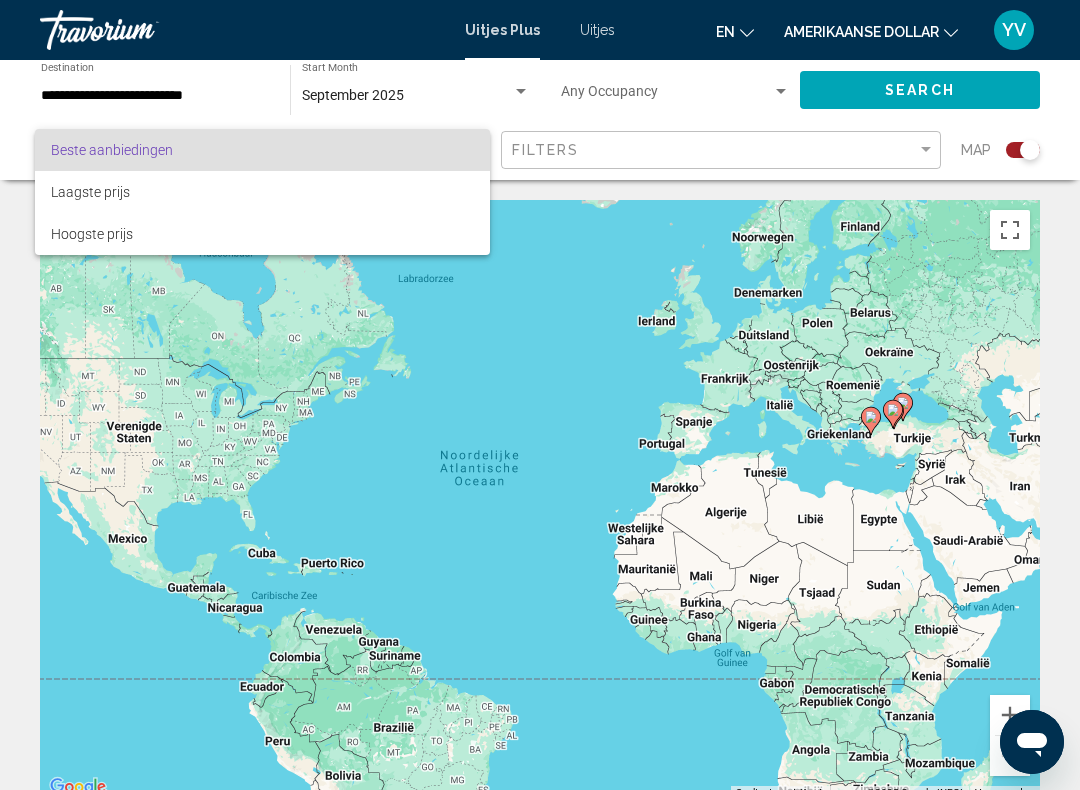 click at bounding box center (540, 395) 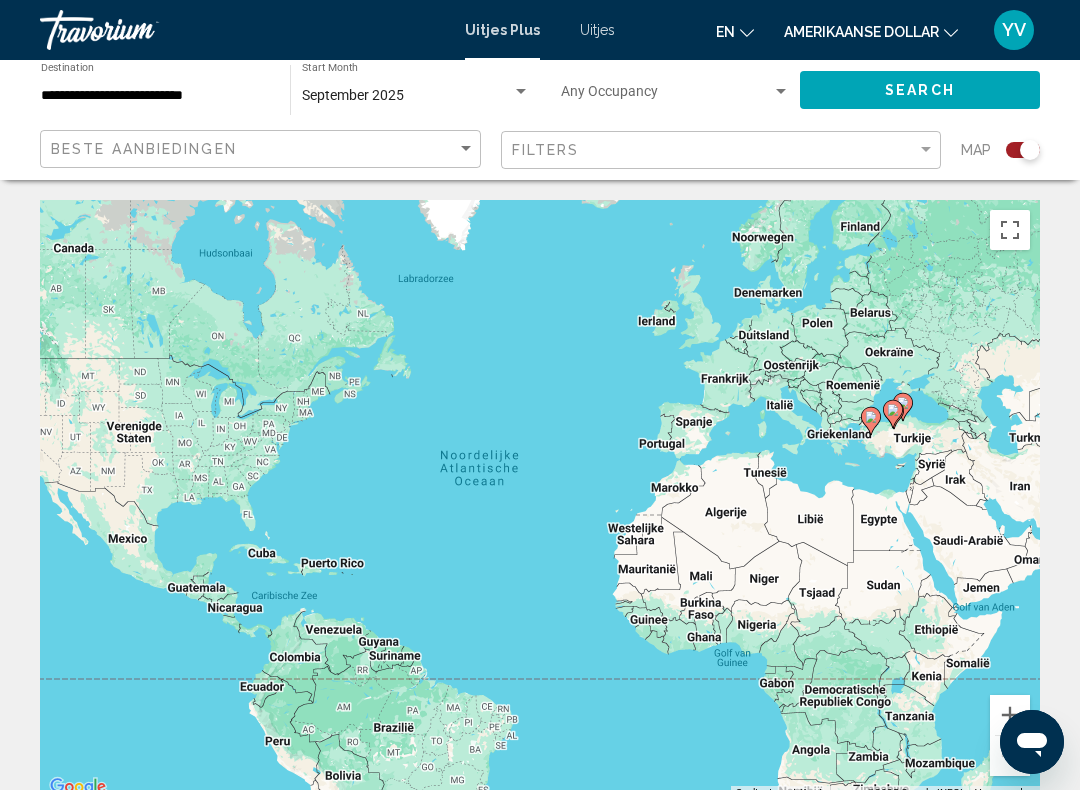 click 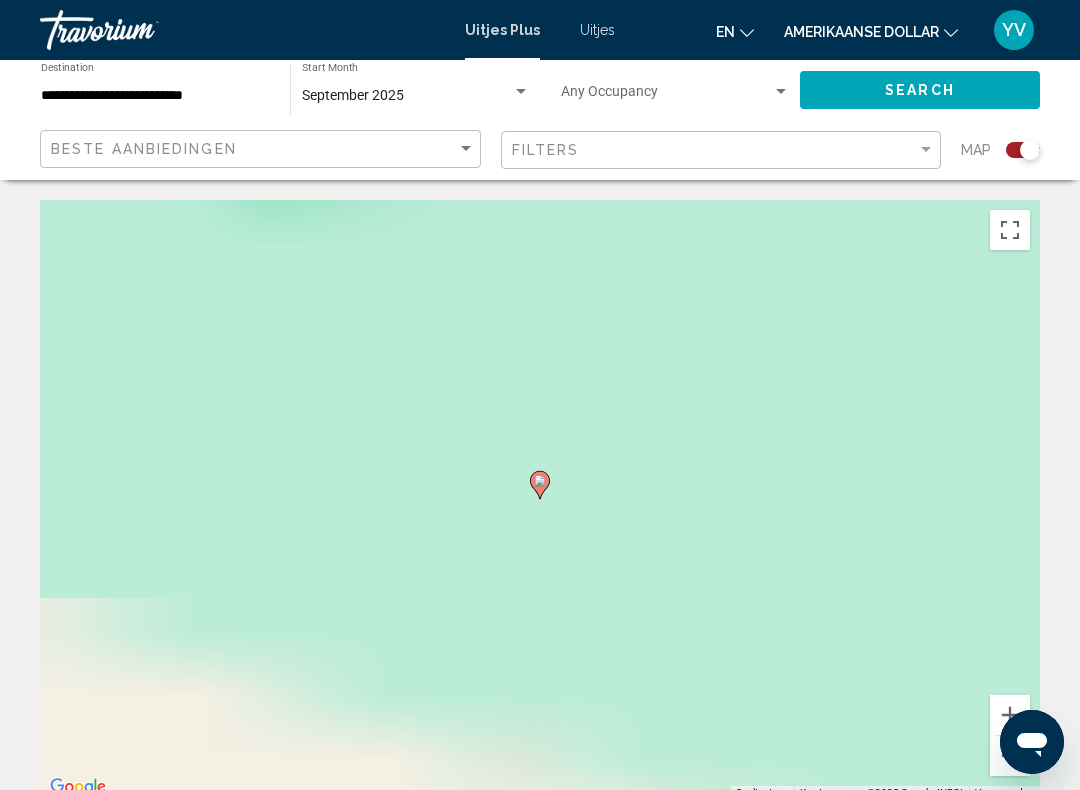 scroll, scrollTop: 10, scrollLeft: 0, axis: vertical 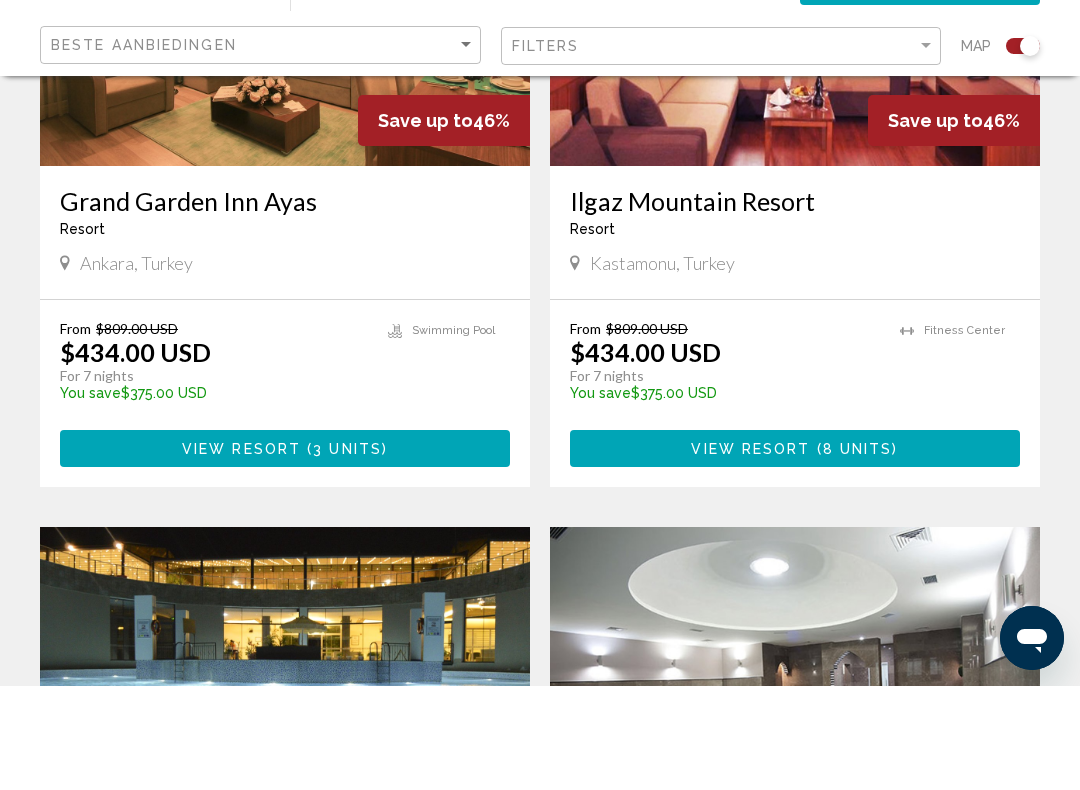 click on "View Resort" at bounding box center [241, 553] 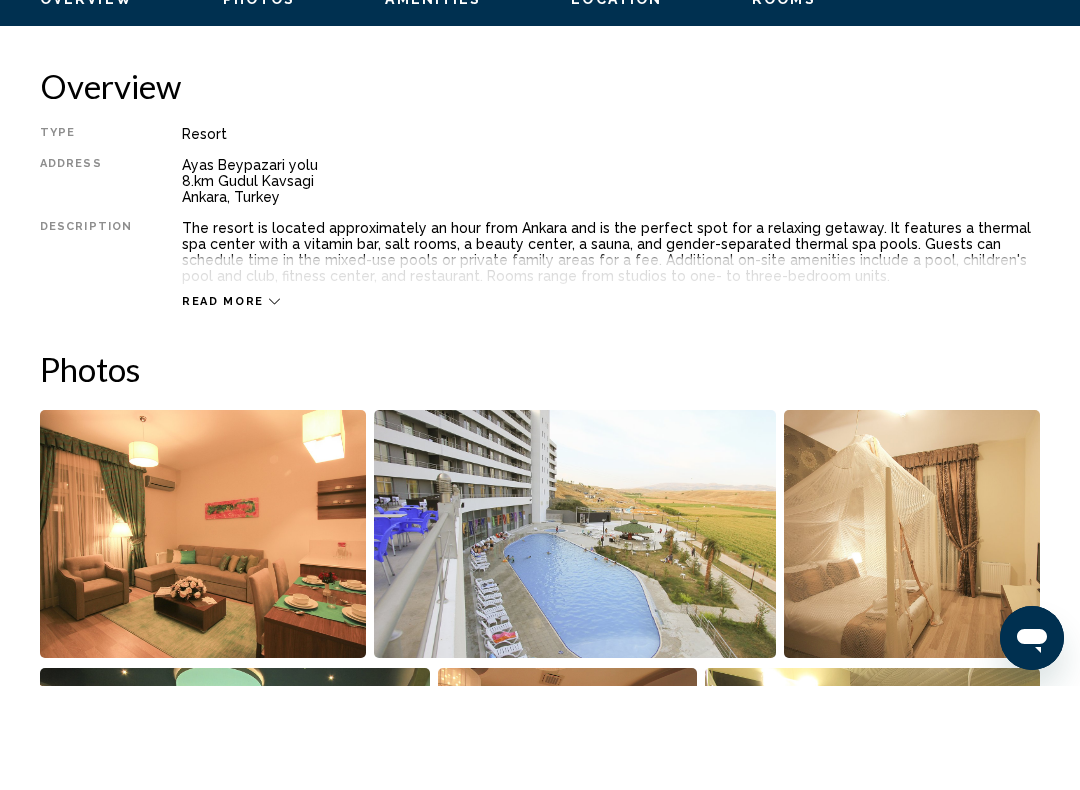 scroll, scrollTop: 0, scrollLeft: 0, axis: both 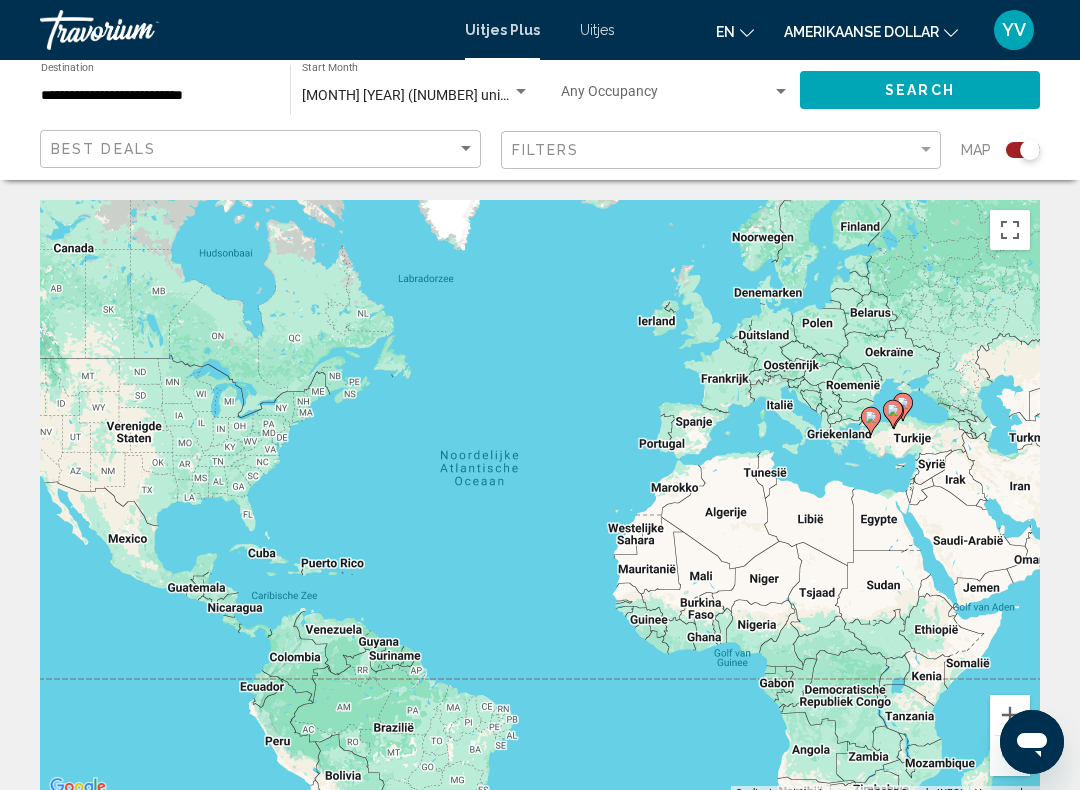 click on "Search" 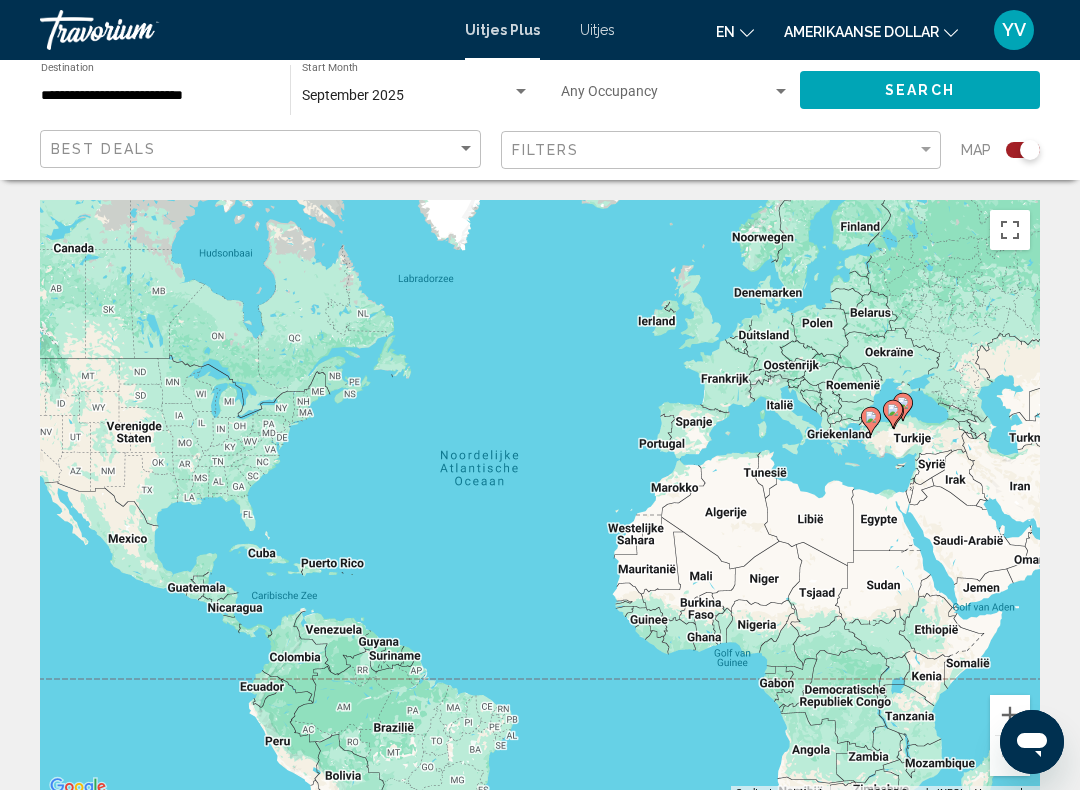 click 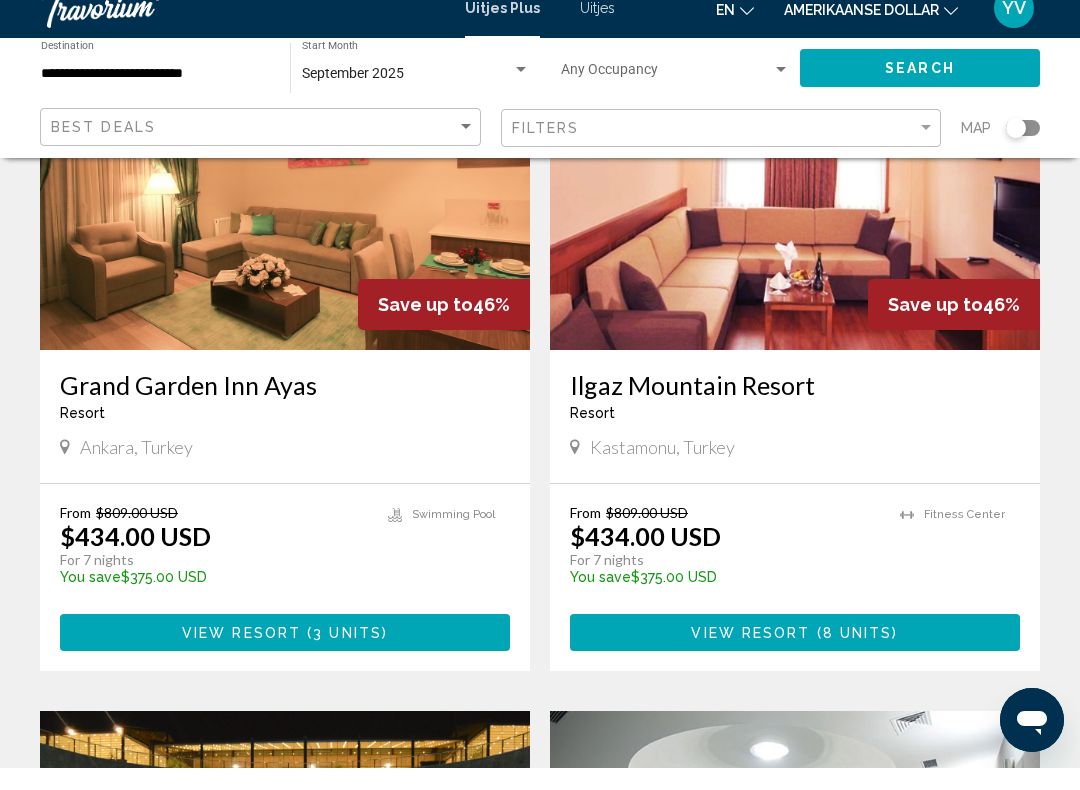 scroll, scrollTop: 224, scrollLeft: 0, axis: vertical 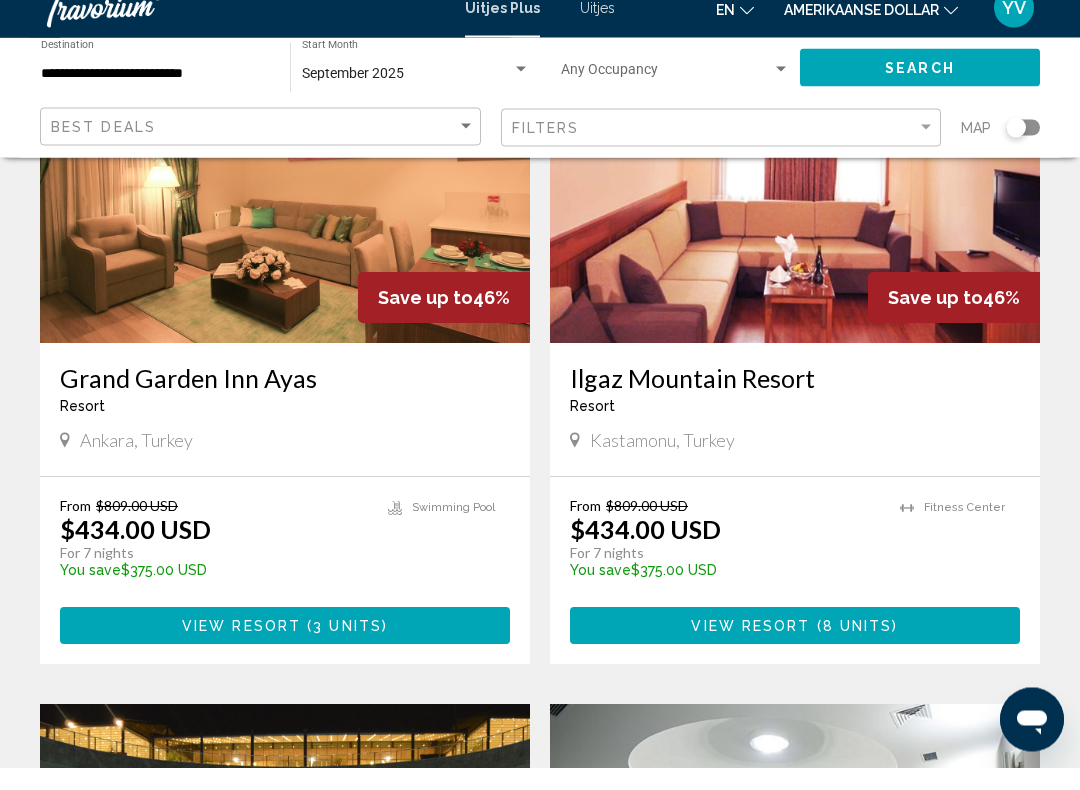 click 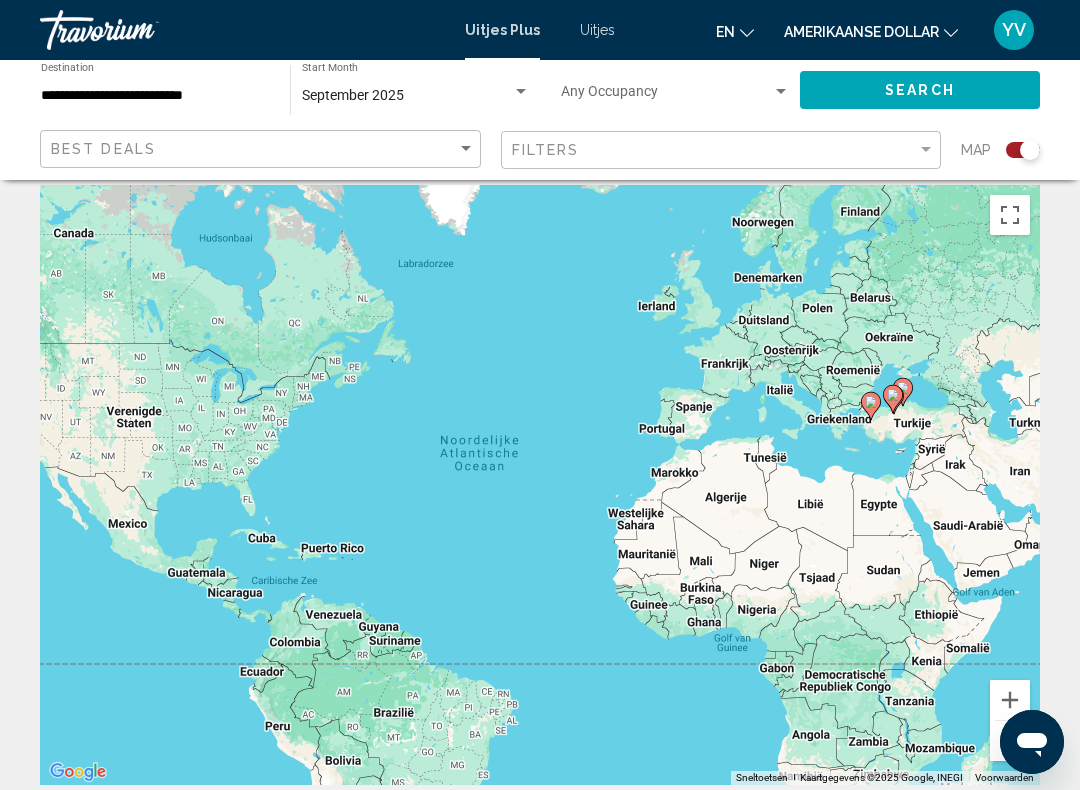 scroll, scrollTop: 0, scrollLeft: 0, axis: both 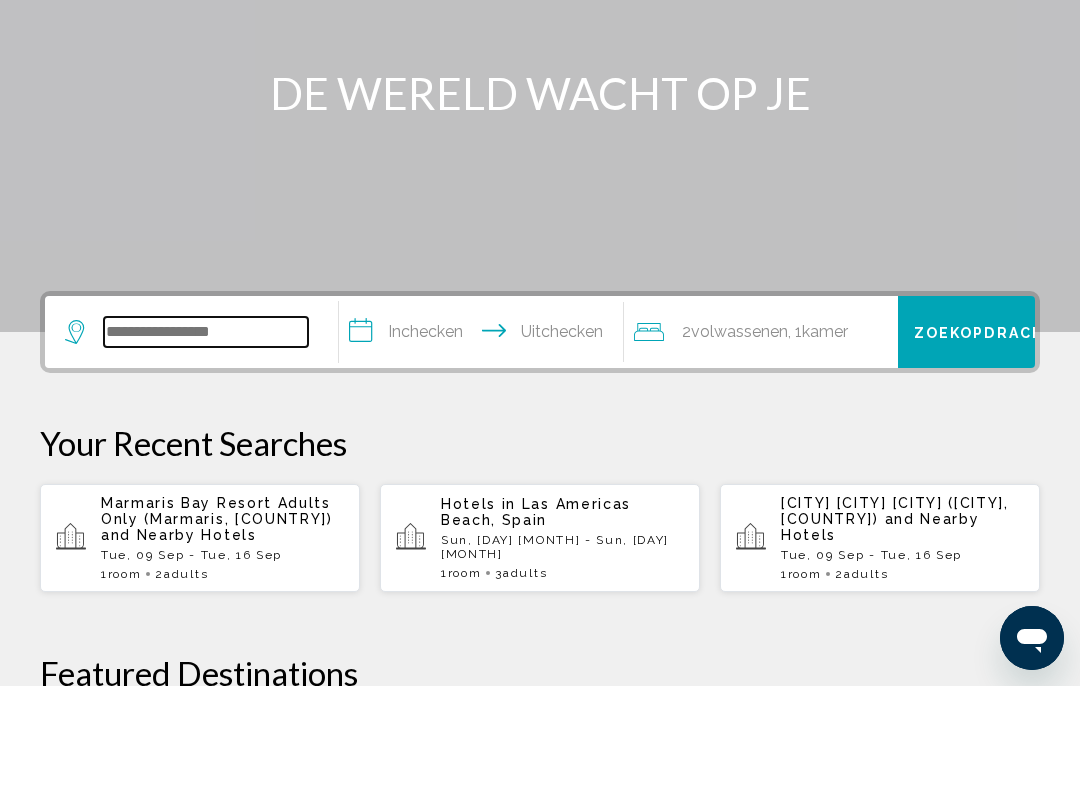click at bounding box center (206, 436) 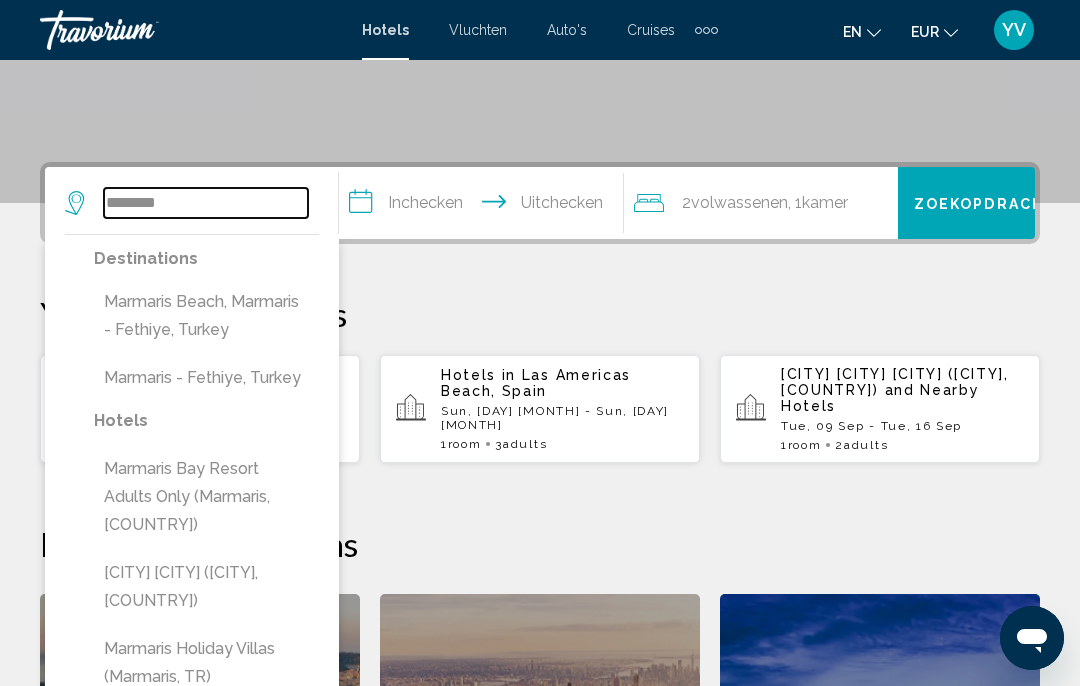 scroll, scrollTop: 379, scrollLeft: 0, axis: vertical 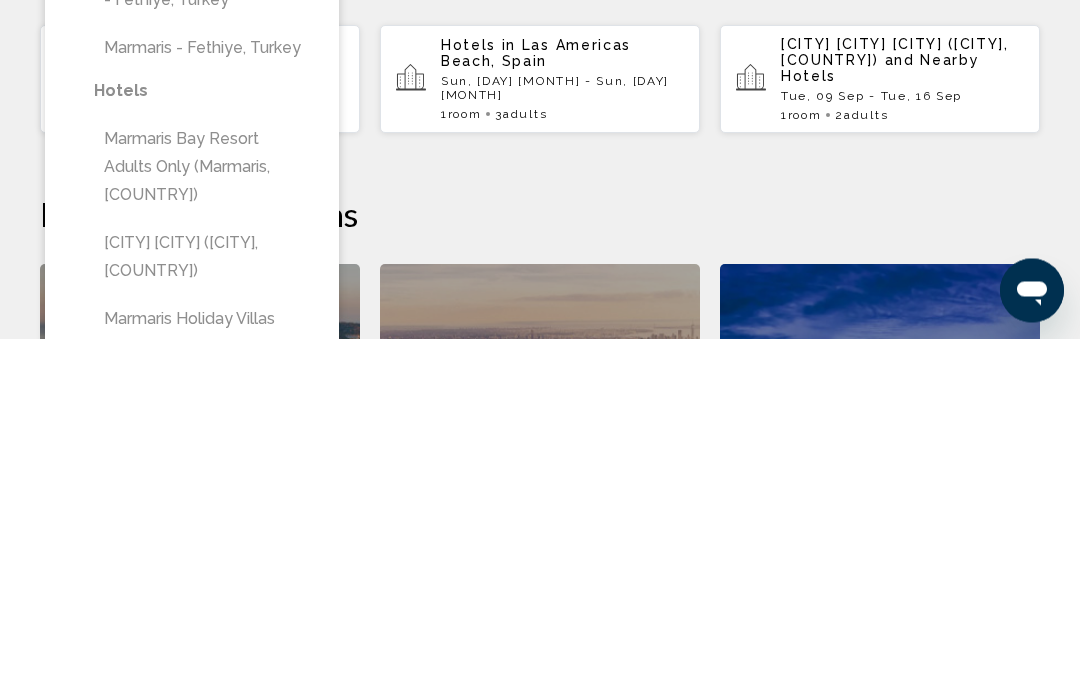 click on "Marmaris Bay Resort Adults Only (Marmaris, [COUNTRY])" at bounding box center [206, 515] 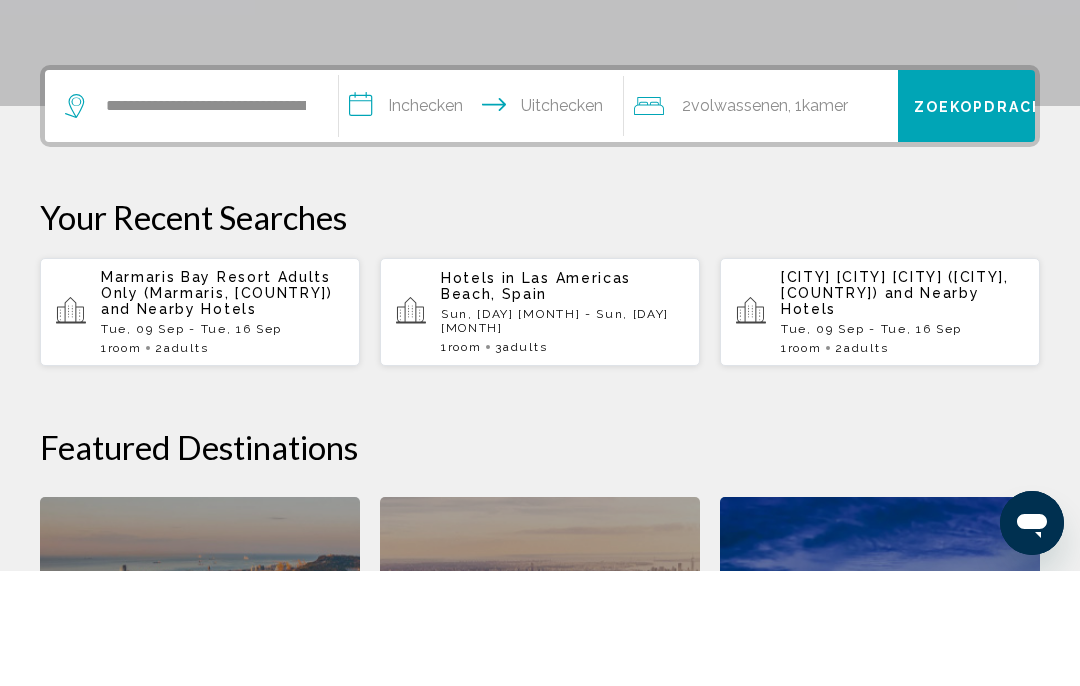 click on "**********" at bounding box center (485, 224) 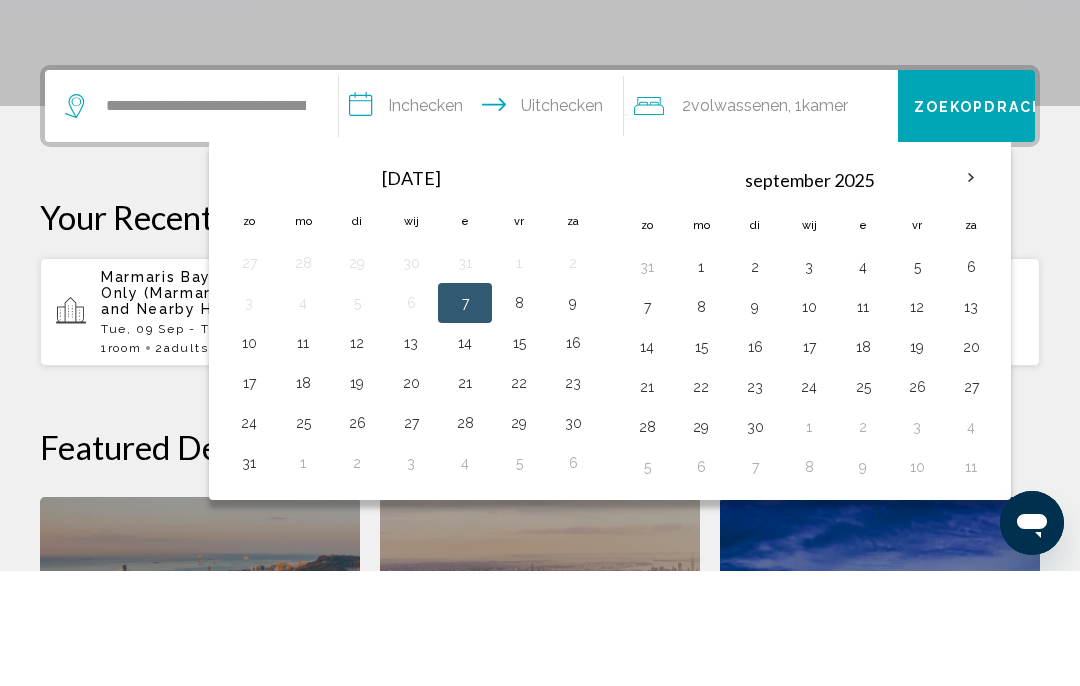 scroll, scrollTop: 494, scrollLeft: 0, axis: vertical 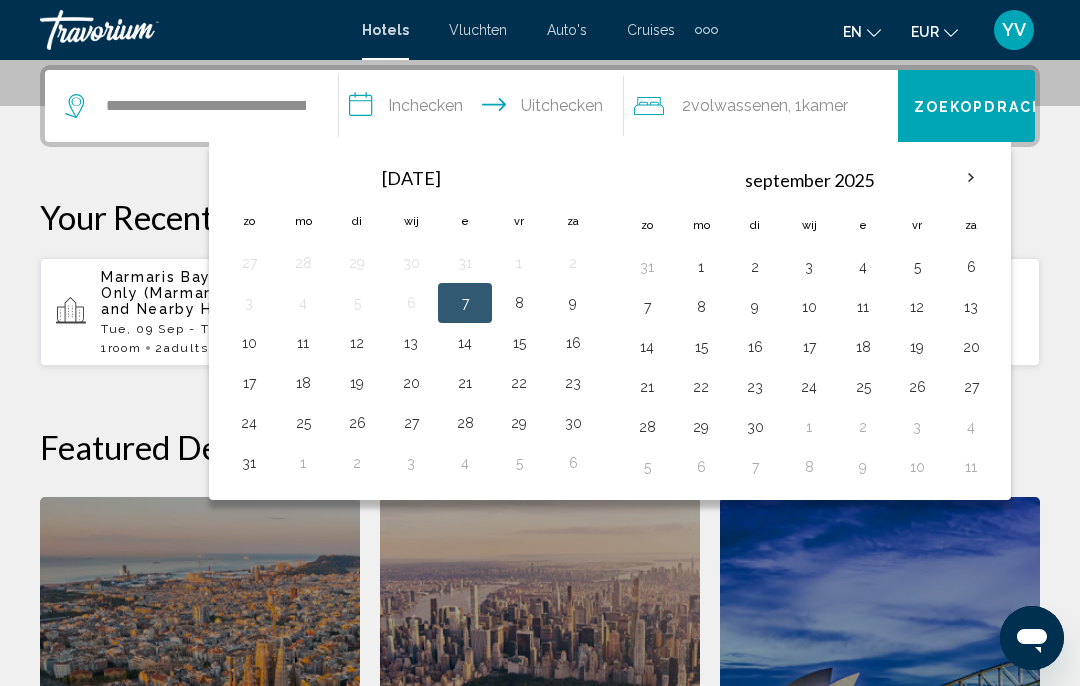 click on "20" at bounding box center (411, 383) 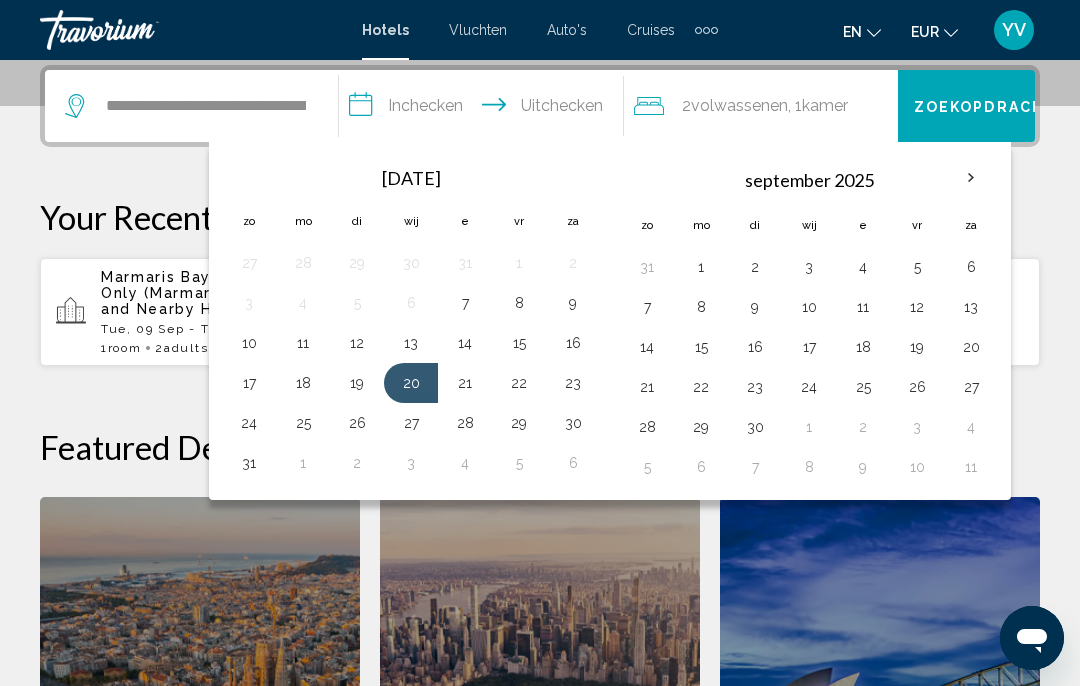 click on "31" at bounding box center (249, 463) 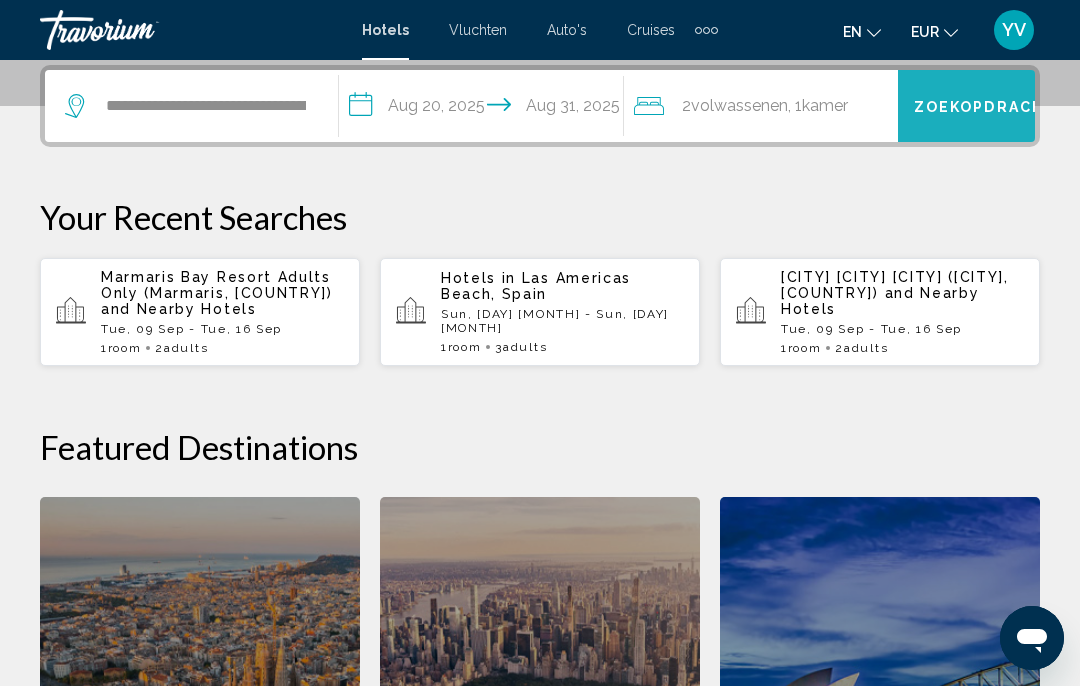 click on "Zoekopdracht" at bounding box center (985, 107) 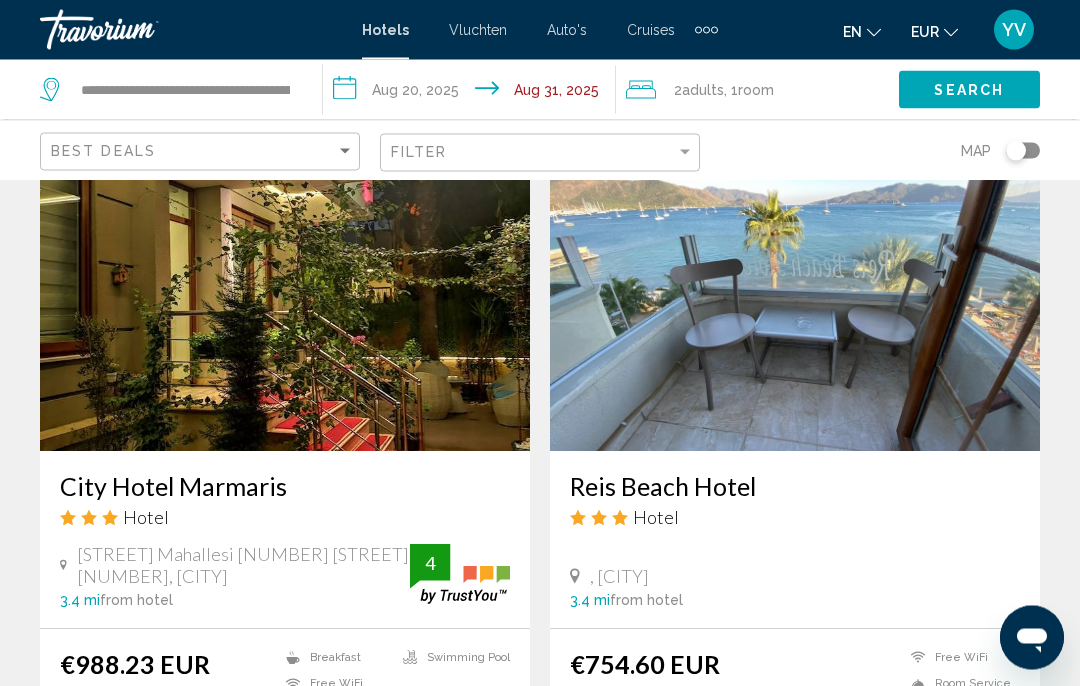 scroll, scrollTop: 3682, scrollLeft: 0, axis: vertical 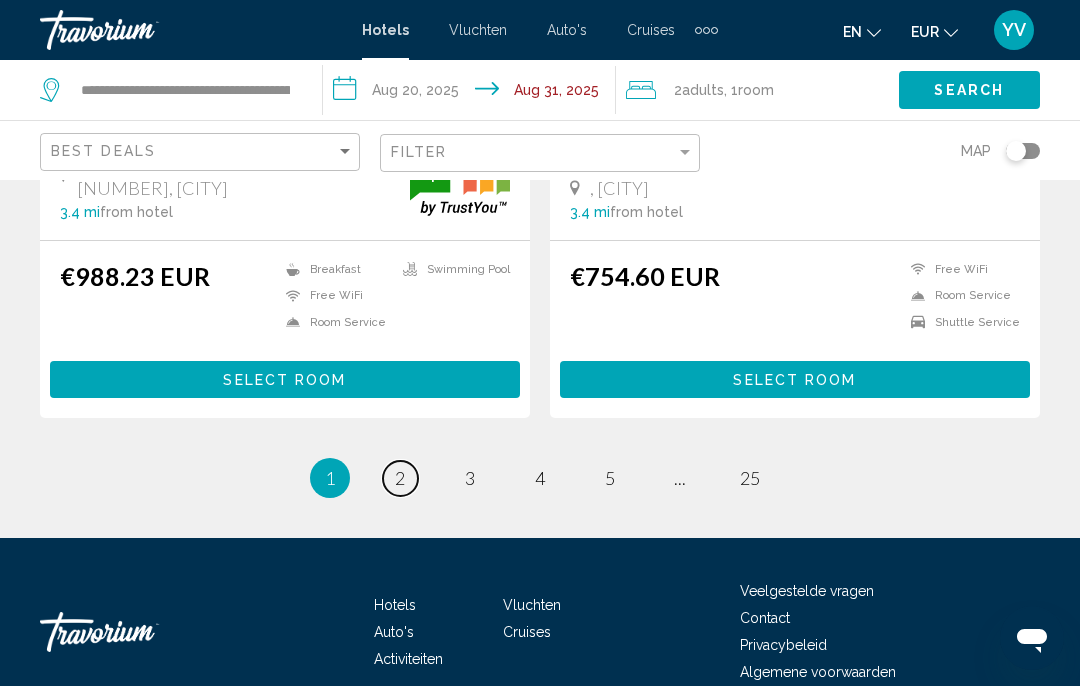 click on "2" at bounding box center [400, 478] 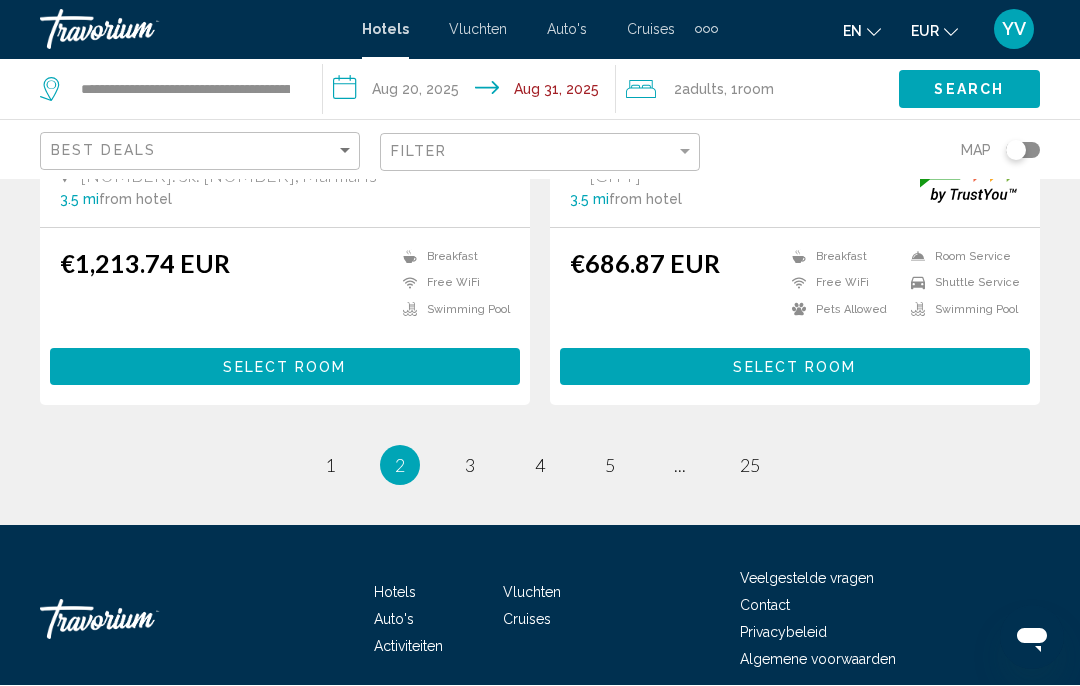 scroll, scrollTop: 4178, scrollLeft: 0, axis: vertical 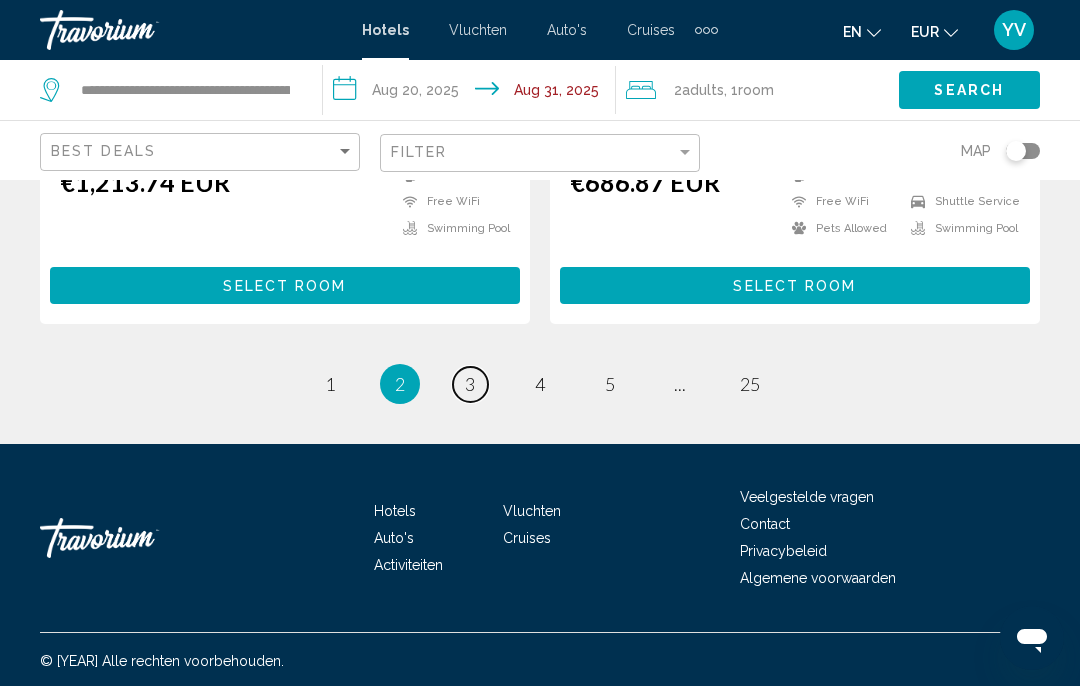 click on "page  3" at bounding box center (470, 384) 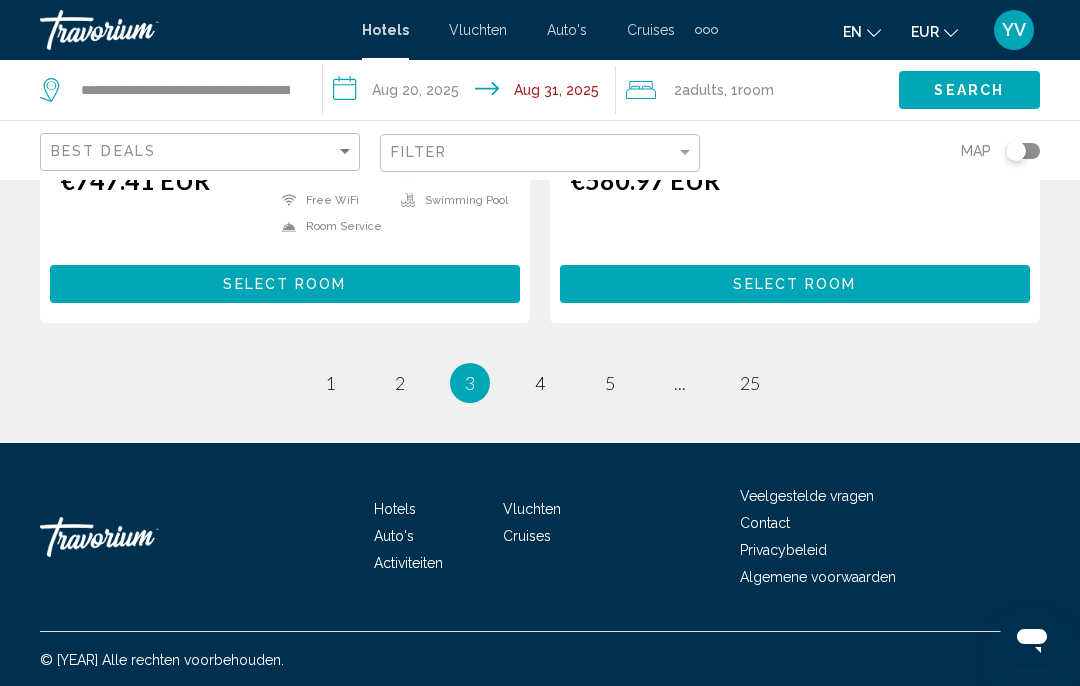 scroll, scrollTop: 4152, scrollLeft: 0, axis: vertical 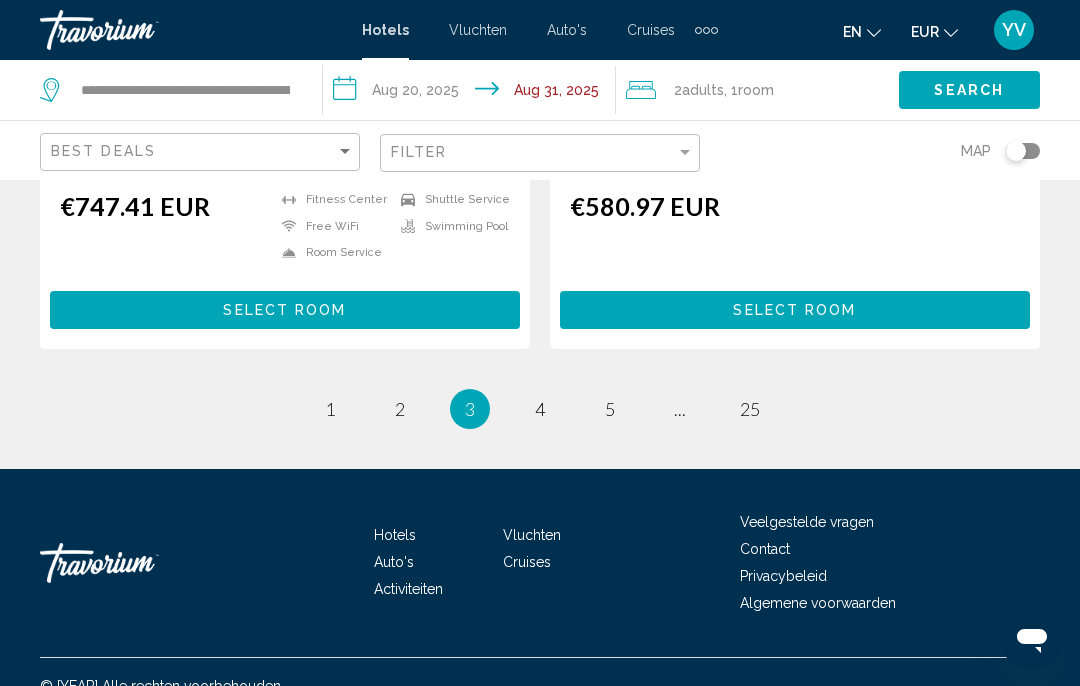 click on "You're on page  3" at bounding box center [470, 409] 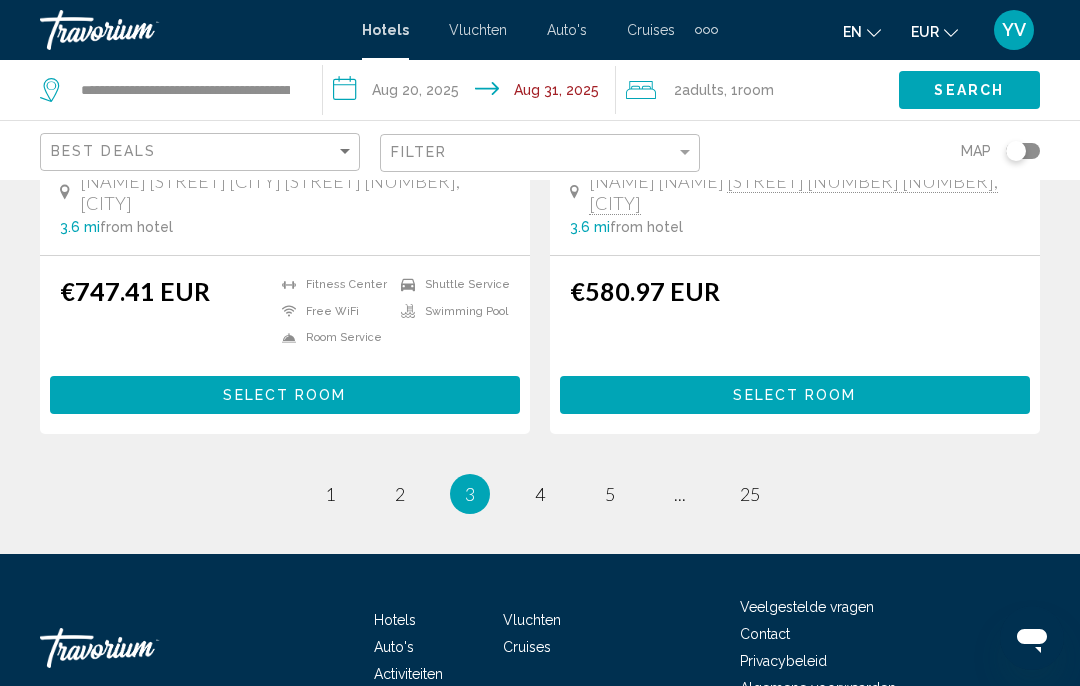 scroll, scrollTop: 4070, scrollLeft: 0, axis: vertical 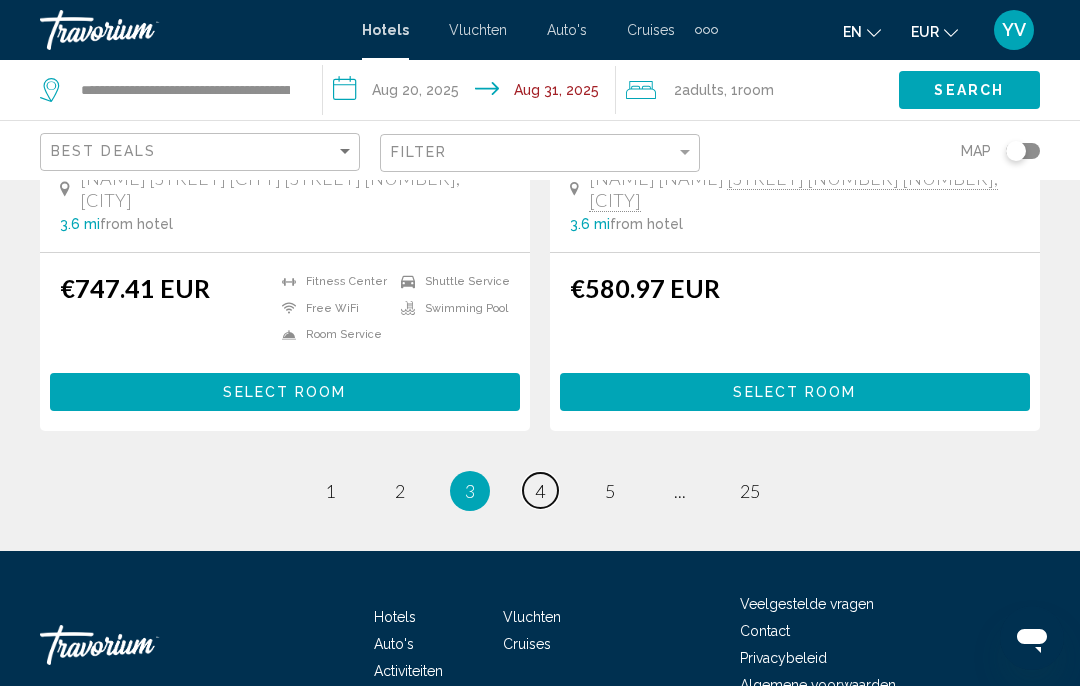 click on "page  4" at bounding box center (540, 490) 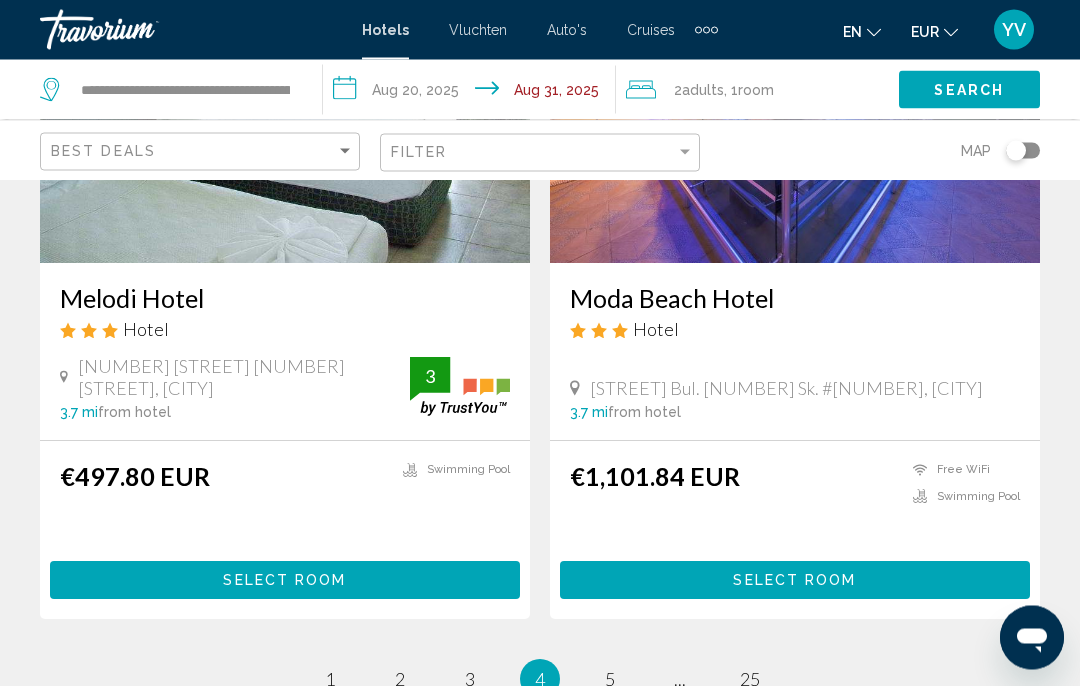 scroll, scrollTop: 3883, scrollLeft: 0, axis: vertical 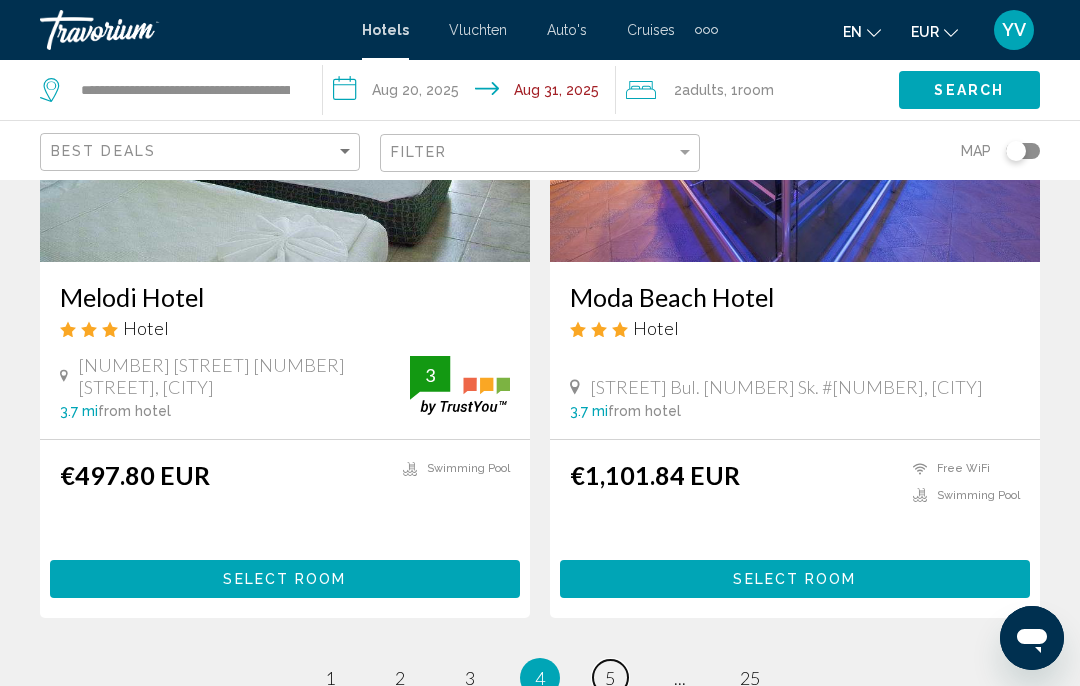 click on "5" at bounding box center (610, 678) 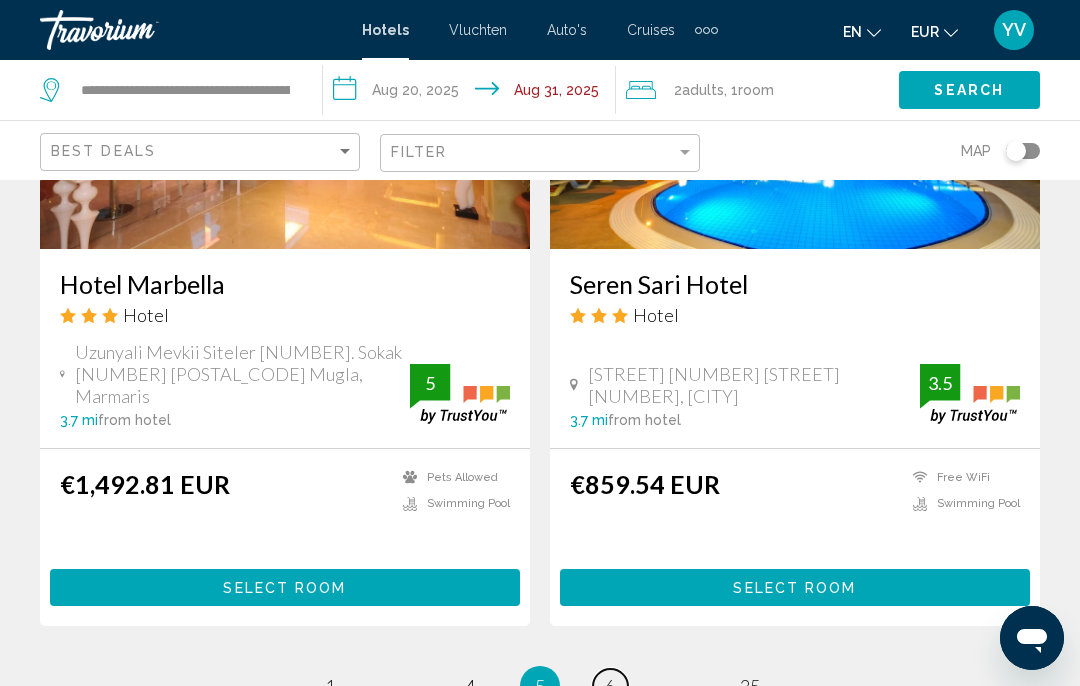 scroll, scrollTop: 3962, scrollLeft: 0, axis: vertical 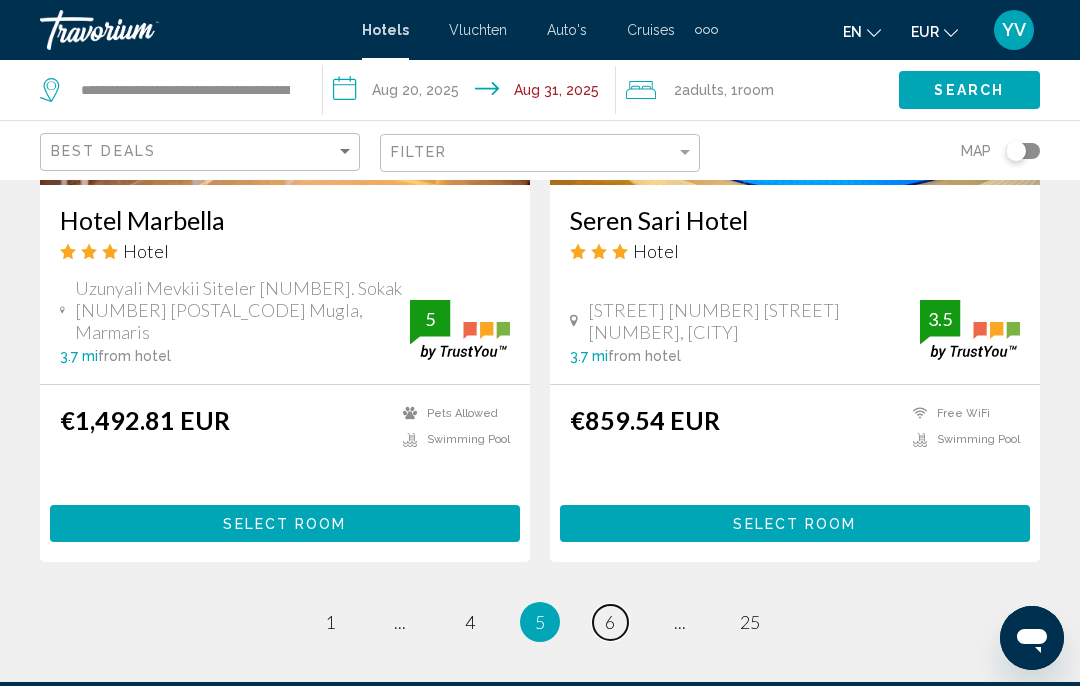 click on "6" at bounding box center [610, 622] 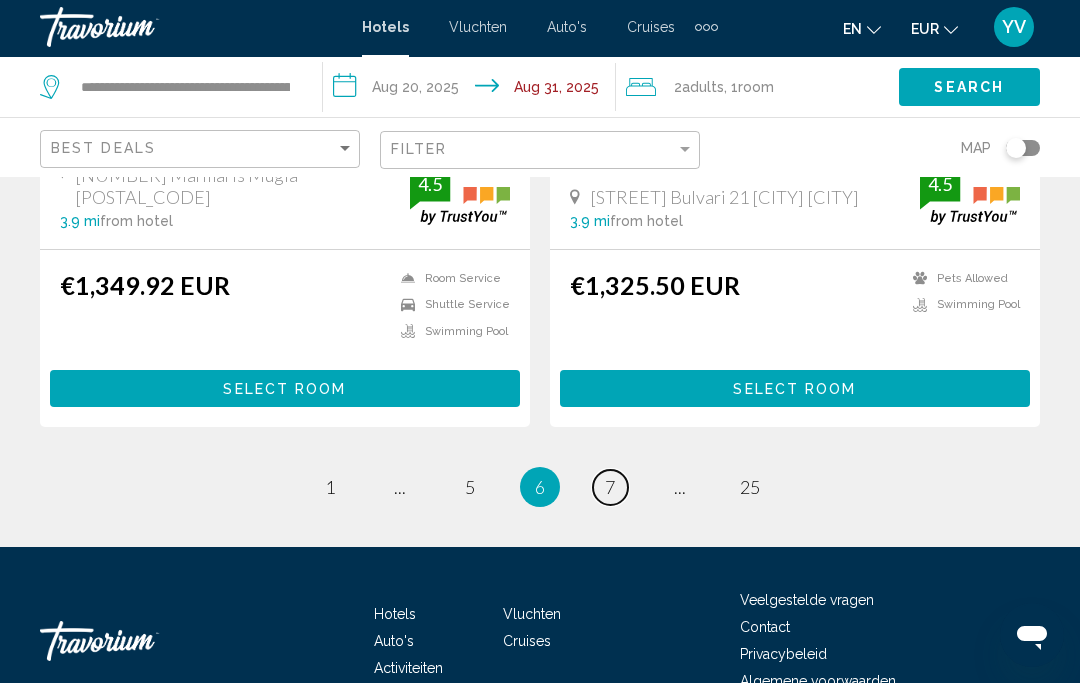 scroll, scrollTop: 4176, scrollLeft: 0, axis: vertical 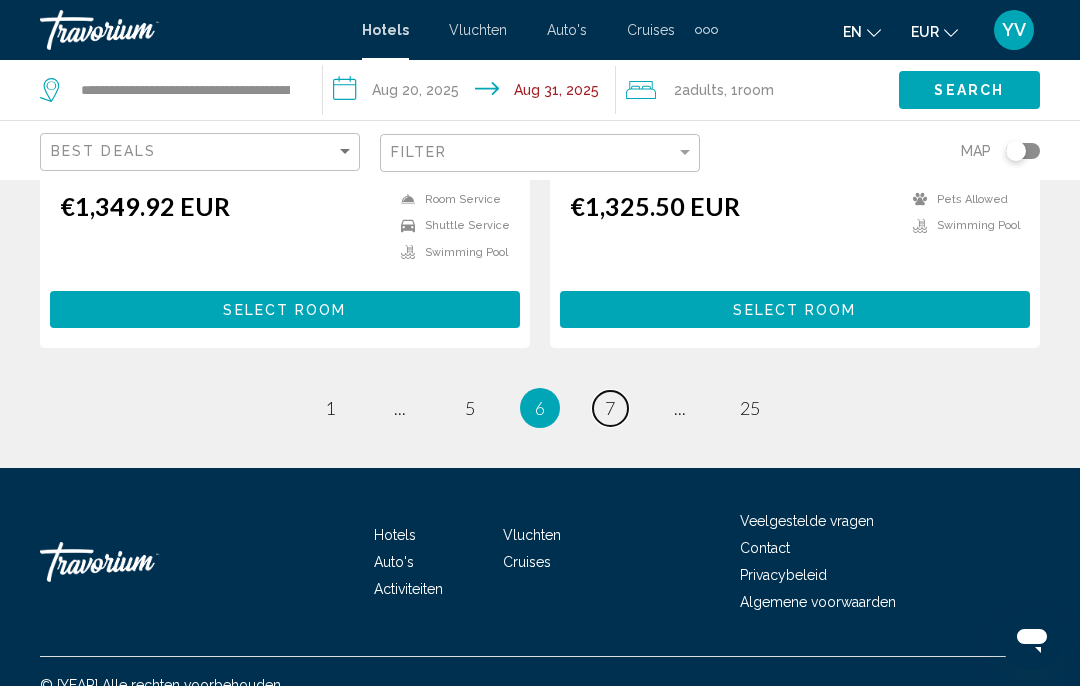 click on "7" at bounding box center (610, 408) 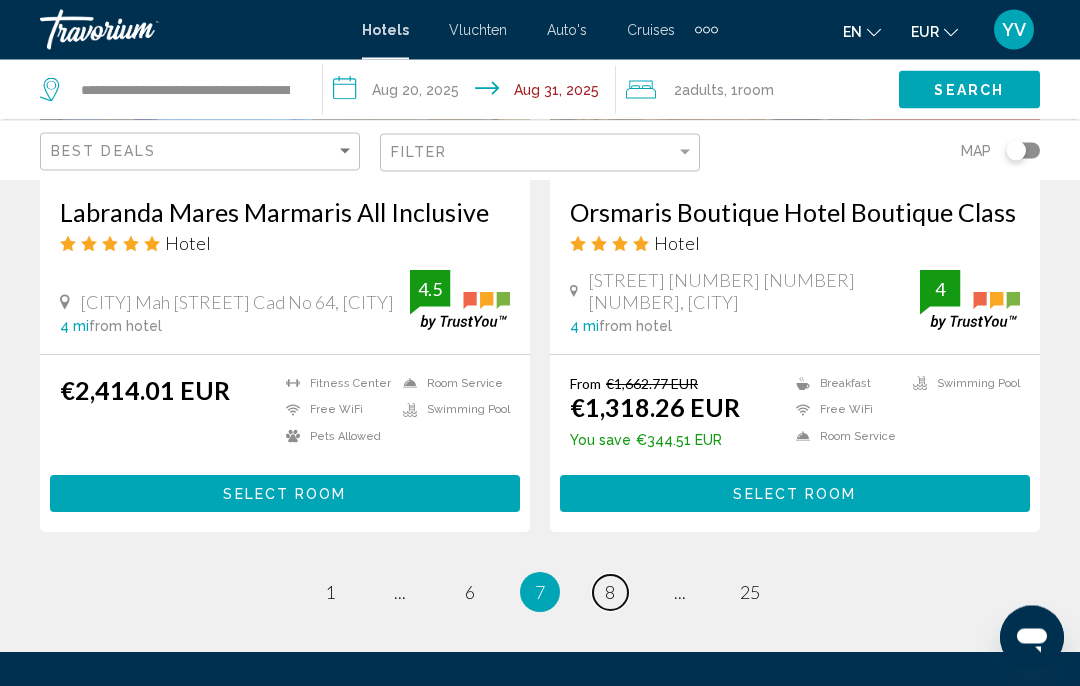 scroll, scrollTop: 4001, scrollLeft: 0, axis: vertical 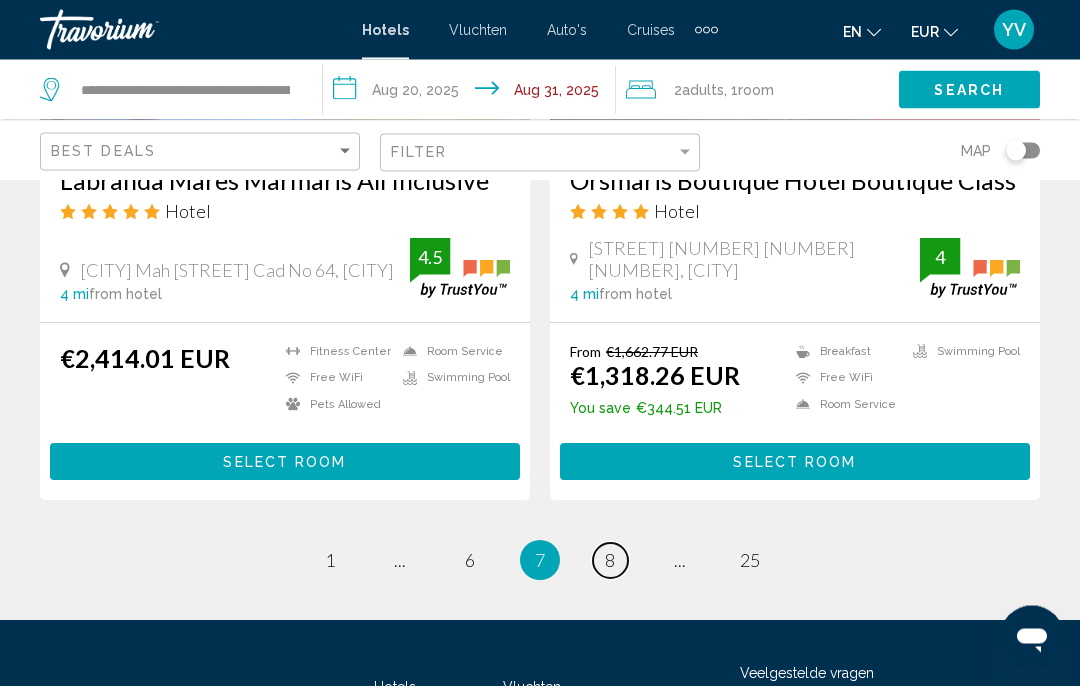 click on "page  8" at bounding box center [610, 561] 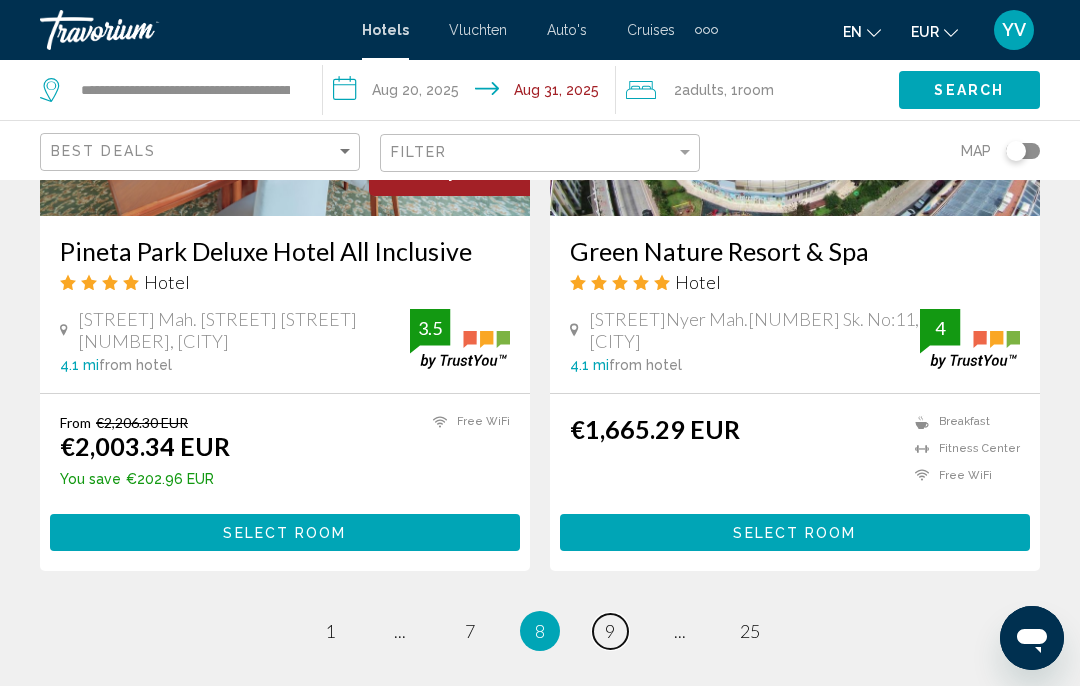 scroll, scrollTop: 4122, scrollLeft: 0, axis: vertical 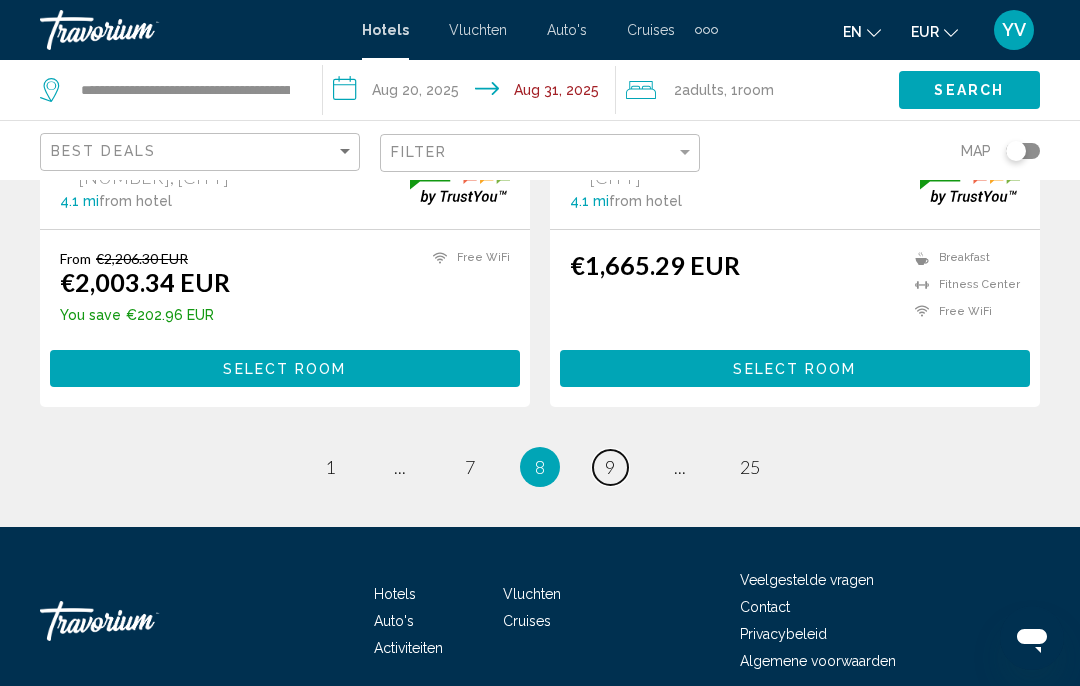 click on "page  9" at bounding box center [610, 467] 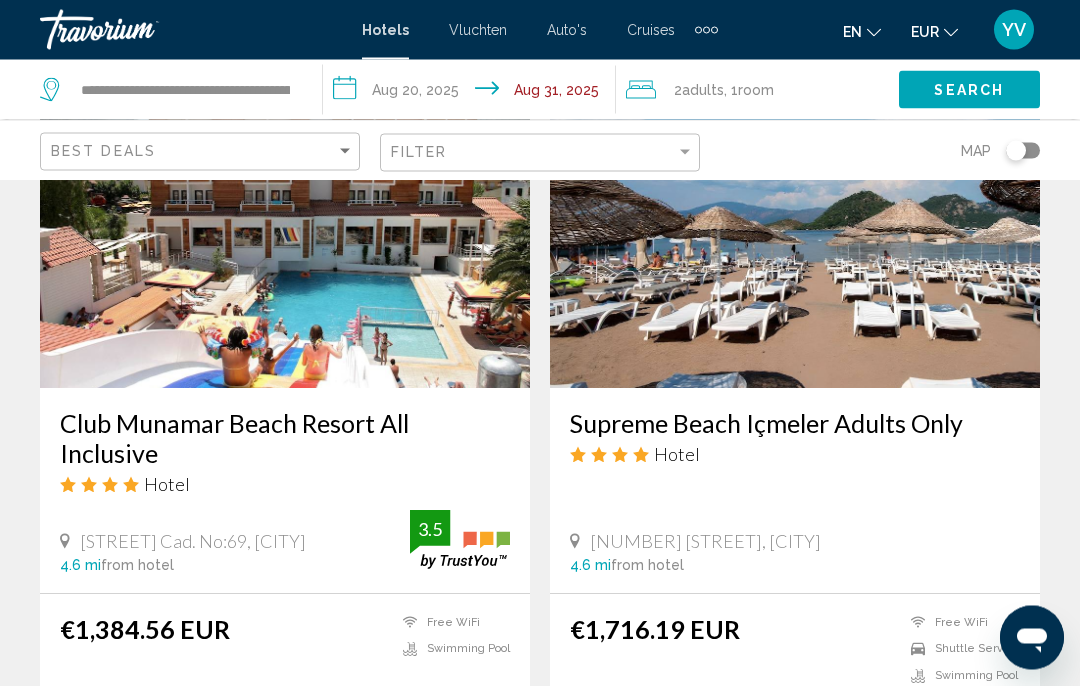 scroll, scrollTop: 2327, scrollLeft: 0, axis: vertical 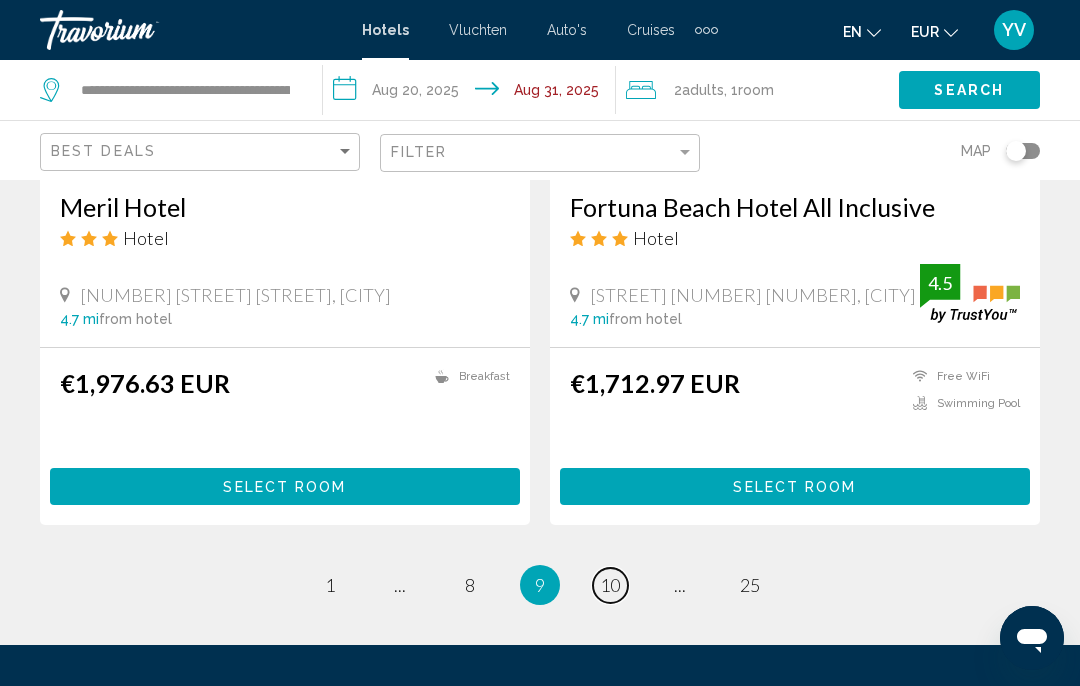 click on "10" at bounding box center (610, 585) 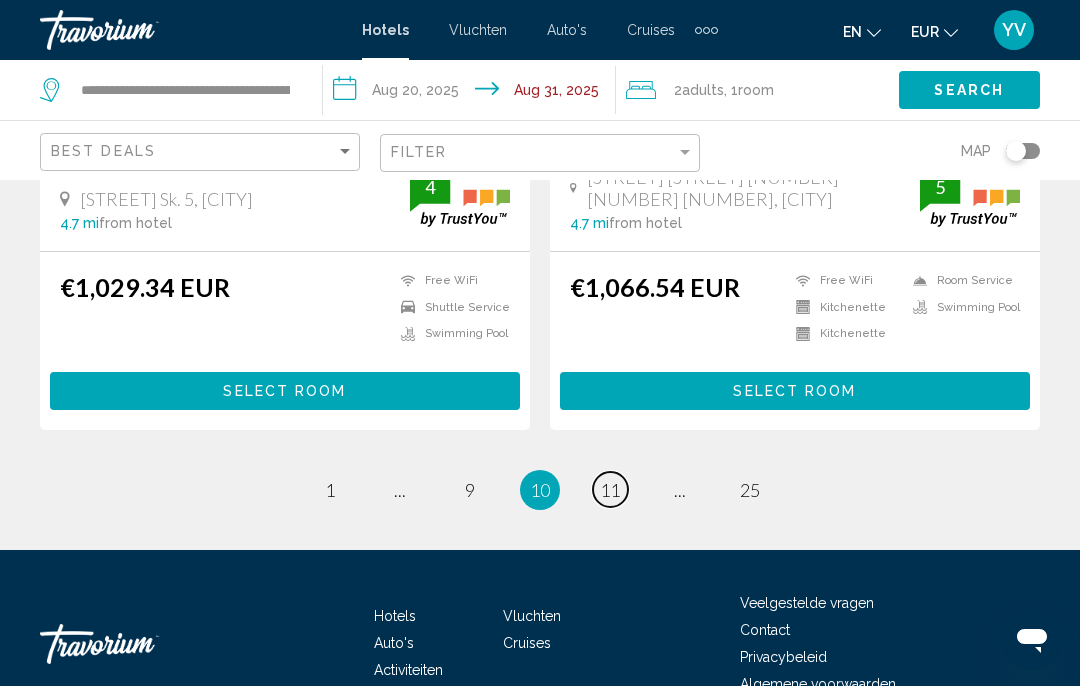 scroll, scrollTop: 4104, scrollLeft: 0, axis: vertical 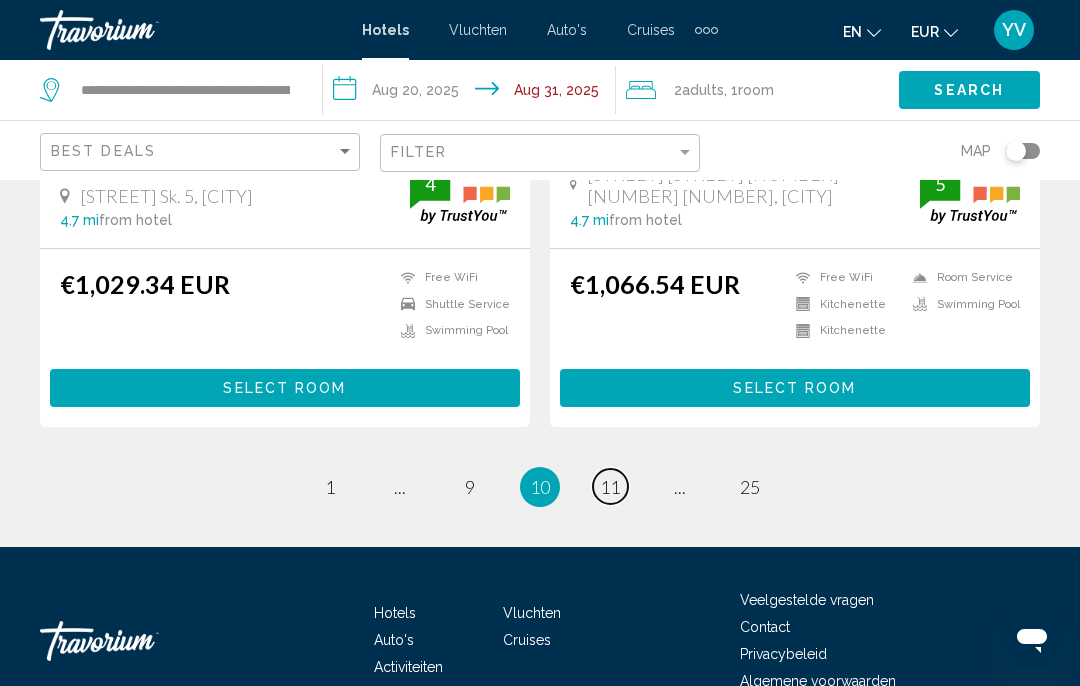 click on "page  11" at bounding box center (610, 486) 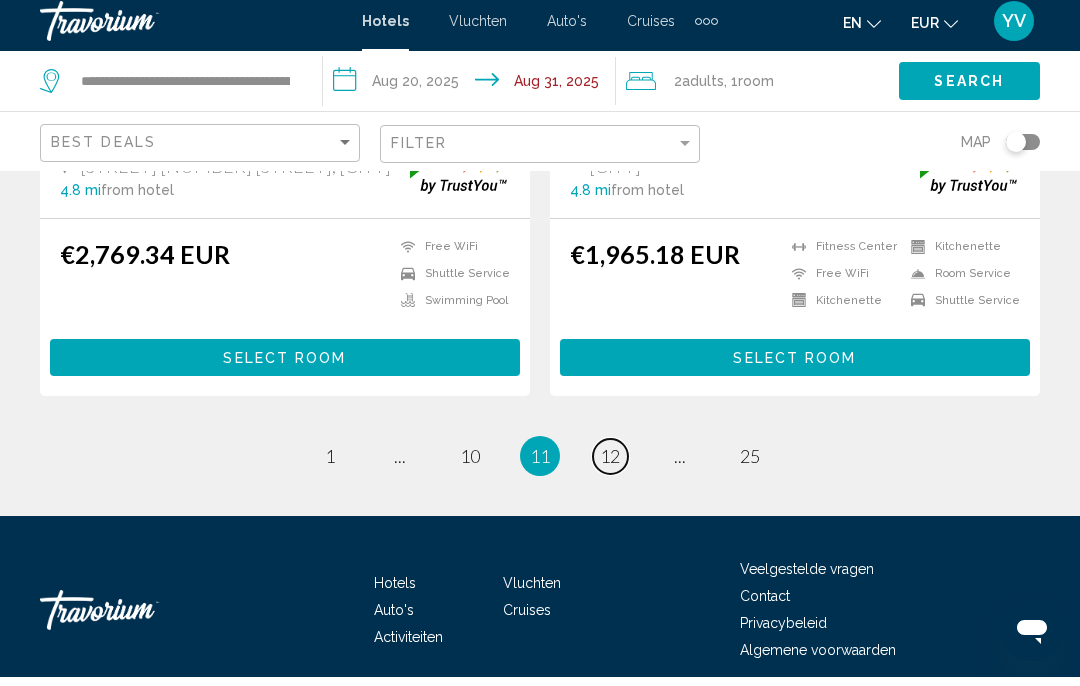 scroll, scrollTop: 4094, scrollLeft: 0, axis: vertical 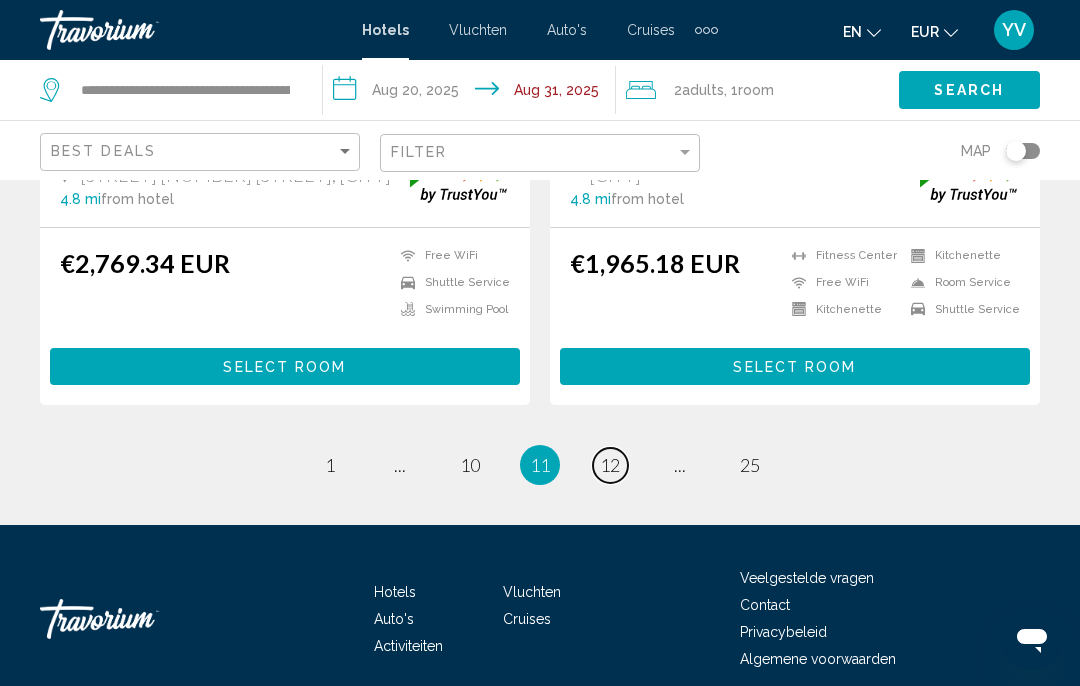 click on "12" at bounding box center (610, 465) 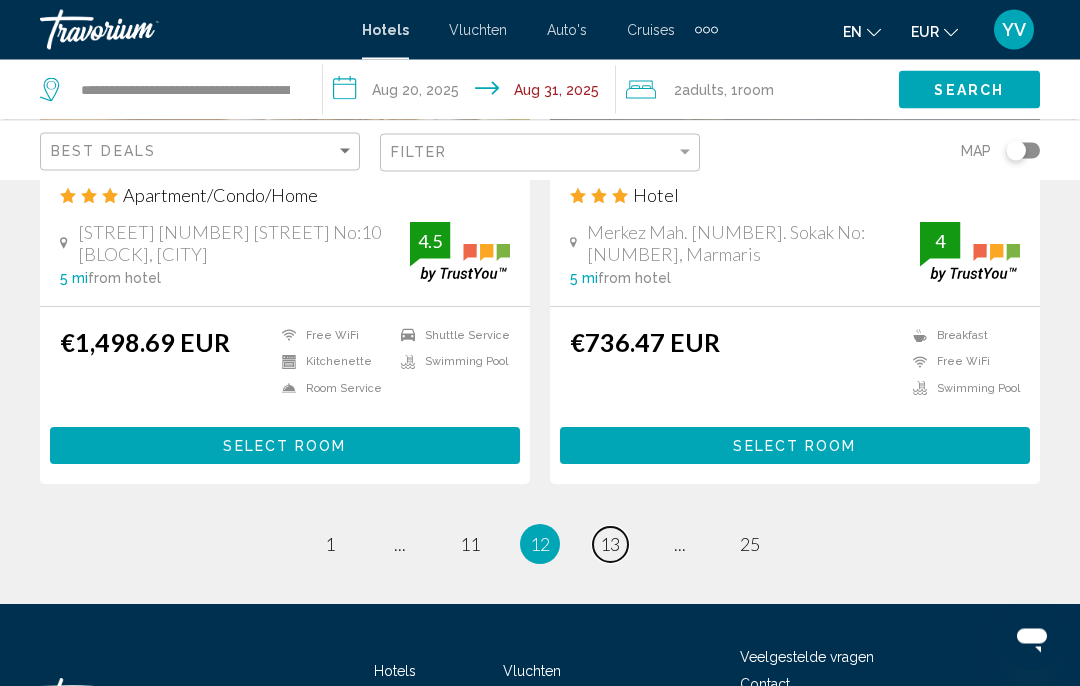scroll, scrollTop: 3985, scrollLeft: 0, axis: vertical 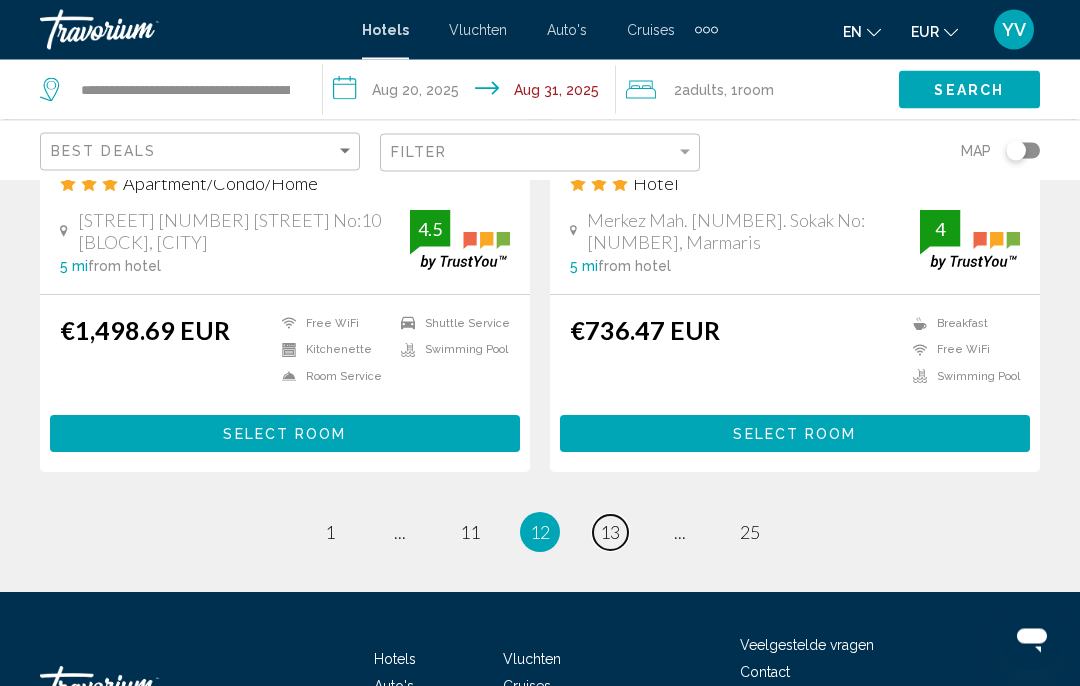 click on "13" at bounding box center (610, 533) 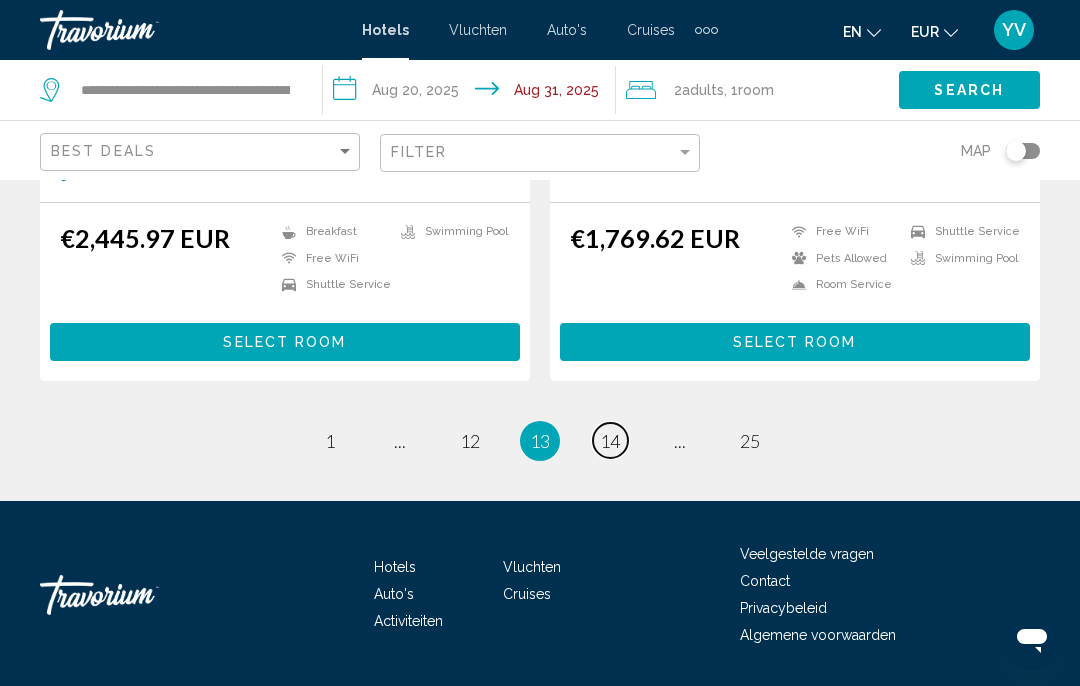scroll, scrollTop: 3828, scrollLeft: 0, axis: vertical 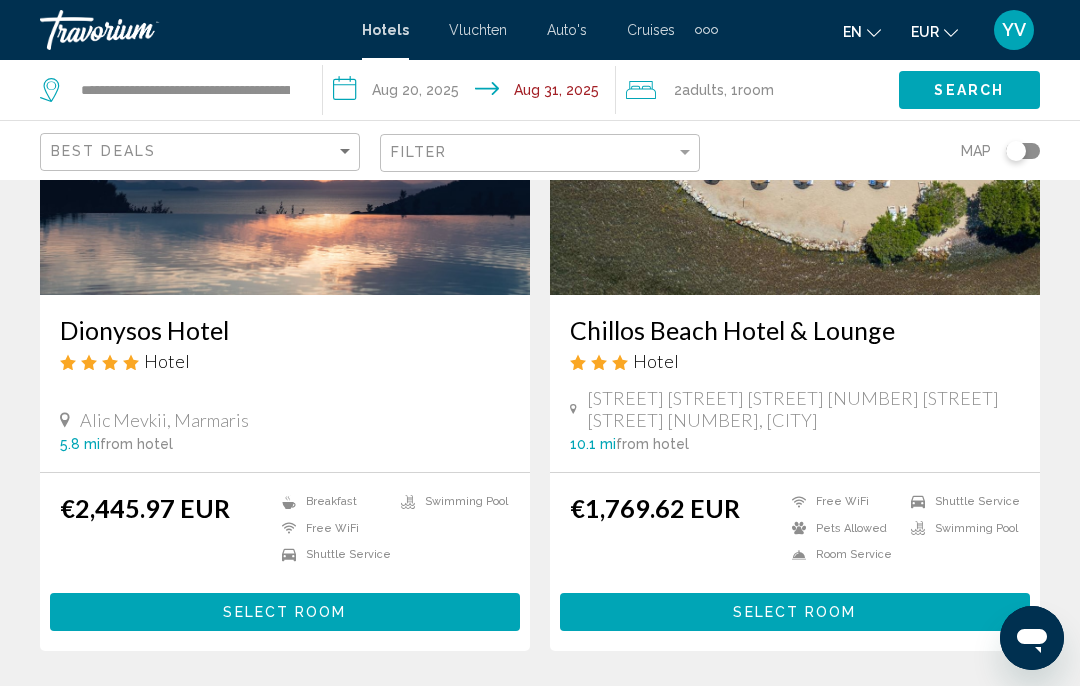 click on "14" at bounding box center [610, 711] 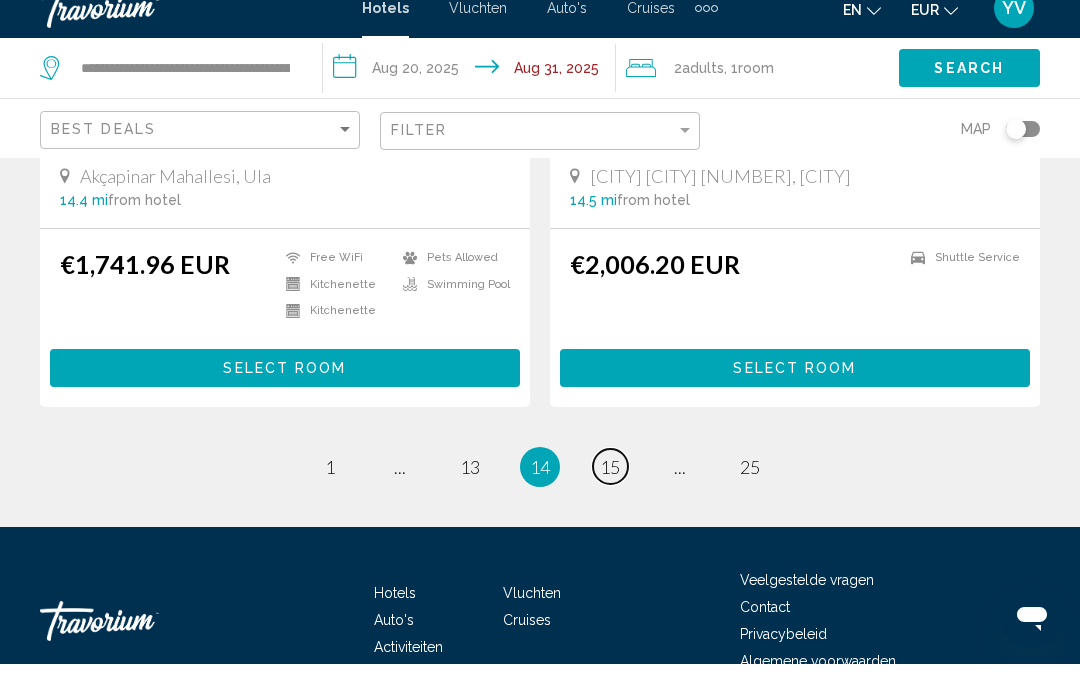 scroll, scrollTop: 4110, scrollLeft: 0, axis: vertical 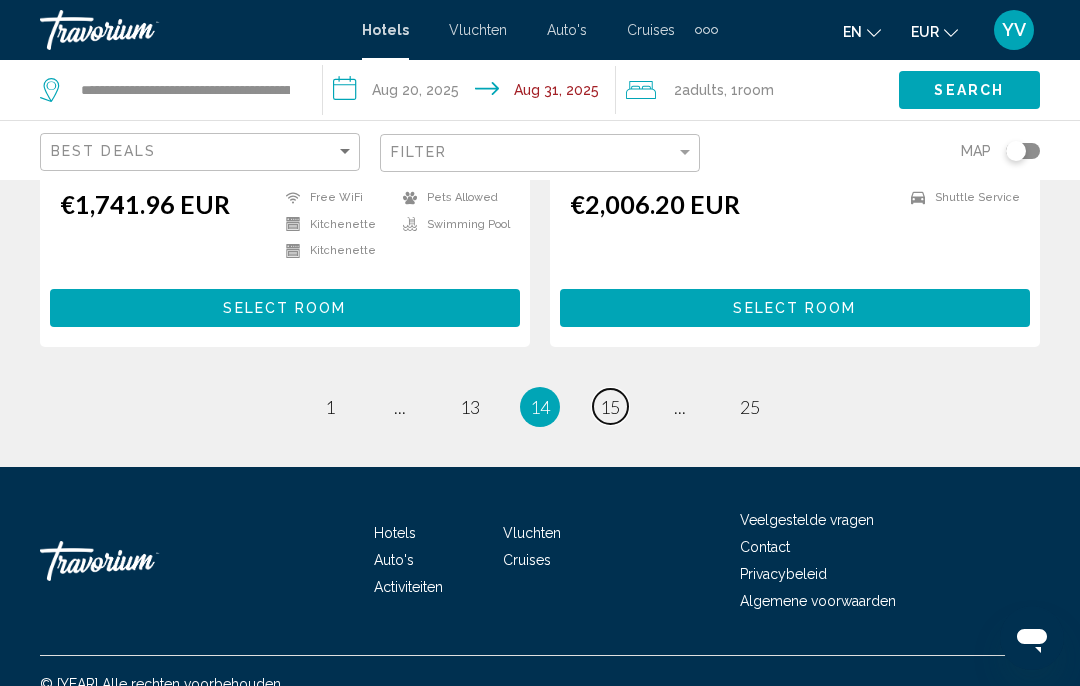 click on "15" at bounding box center (610, 407) 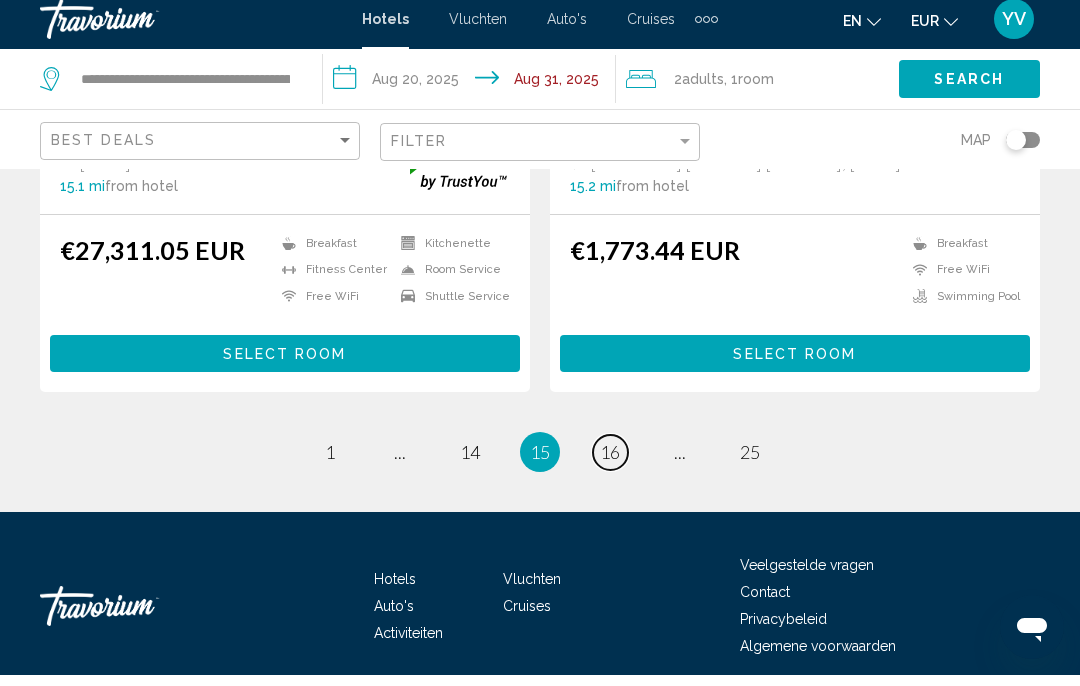 scroll, scrollTop: 4008, scrollLeft: 0, axis: vertical 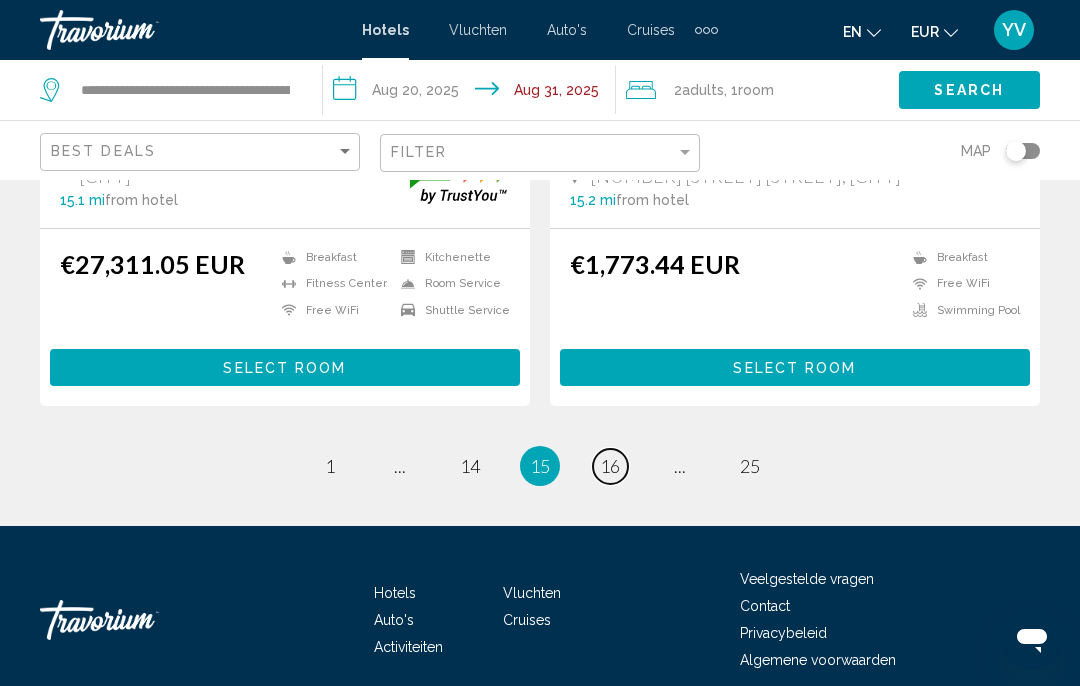 click on "16" at bounding box center [610, 466] 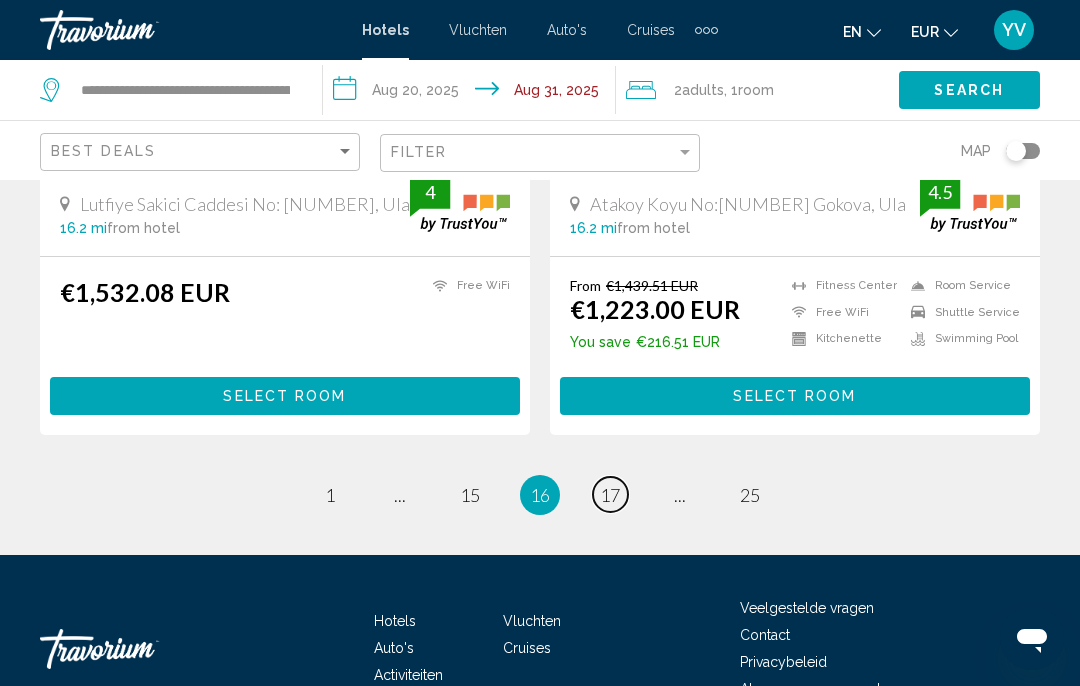 scroll, scrollTop: 4050, scrollLeft: 0, axis: vertical 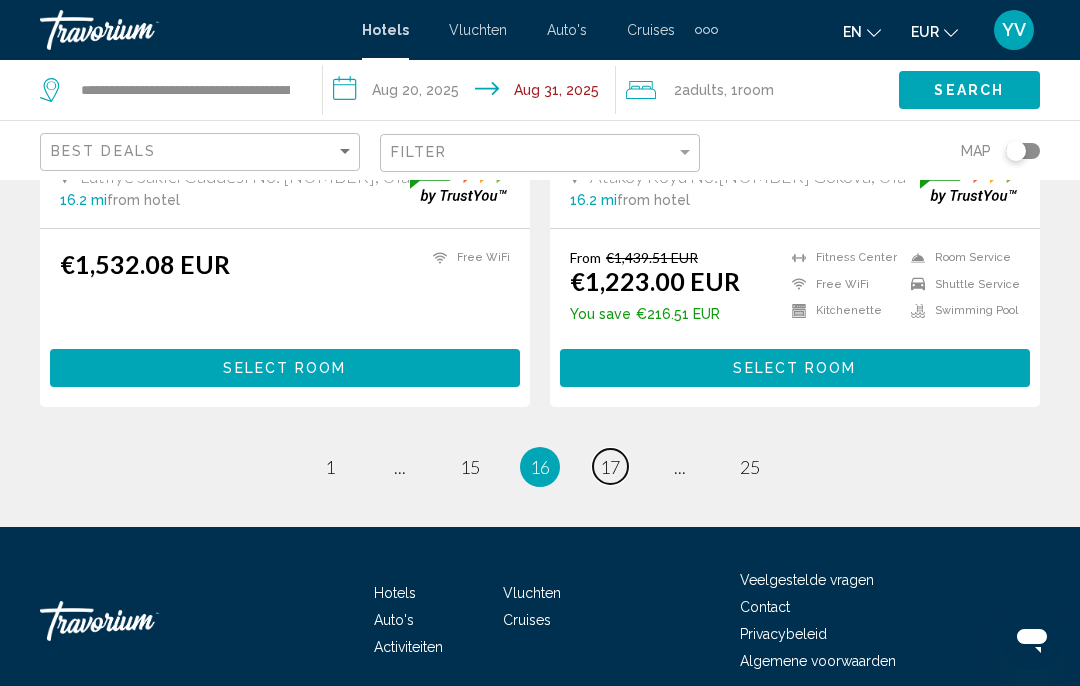 click on "17" at bounding box center [610, 467] 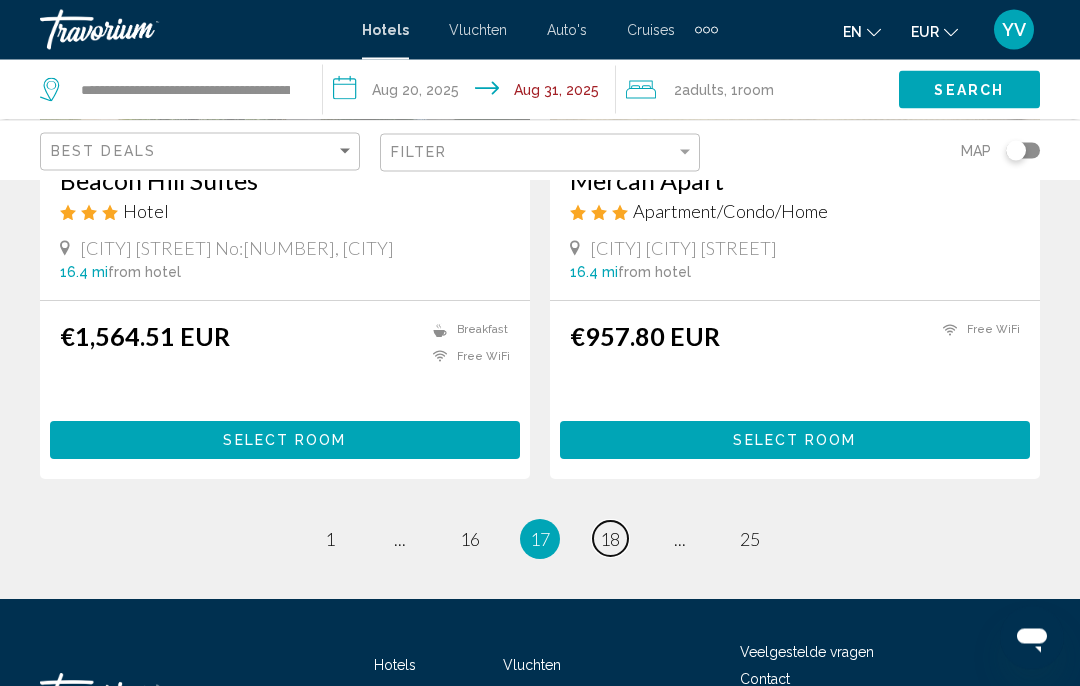scroll, scrollTop: 3957, scrollLeft: 0, axis: vertical 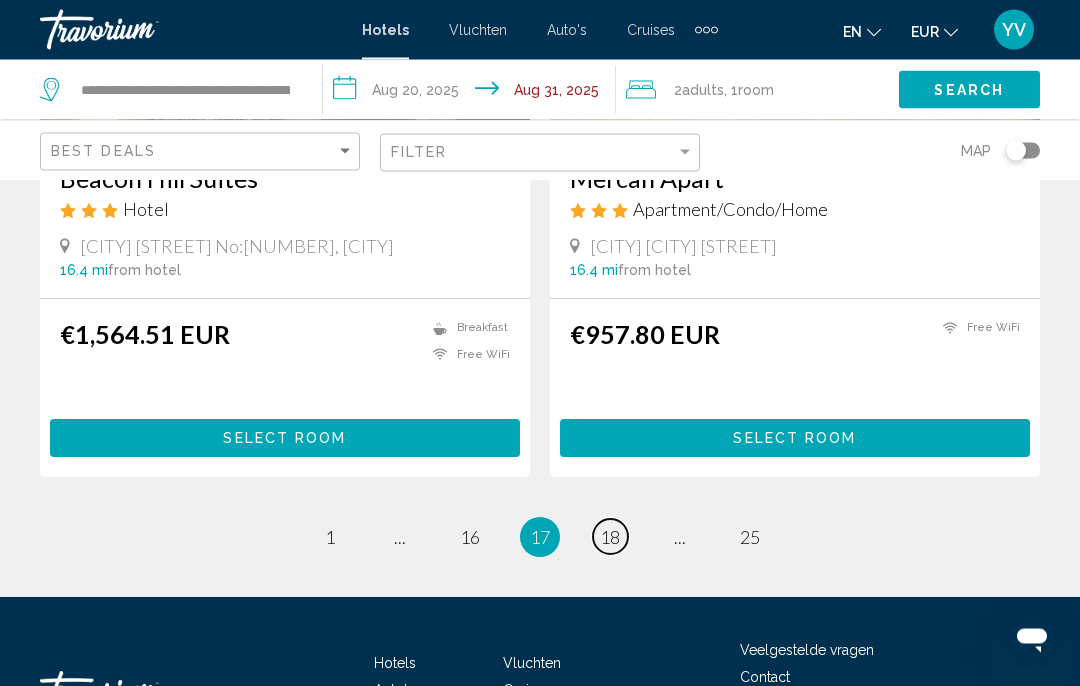 click on "18" at bounding box center [610, 538] 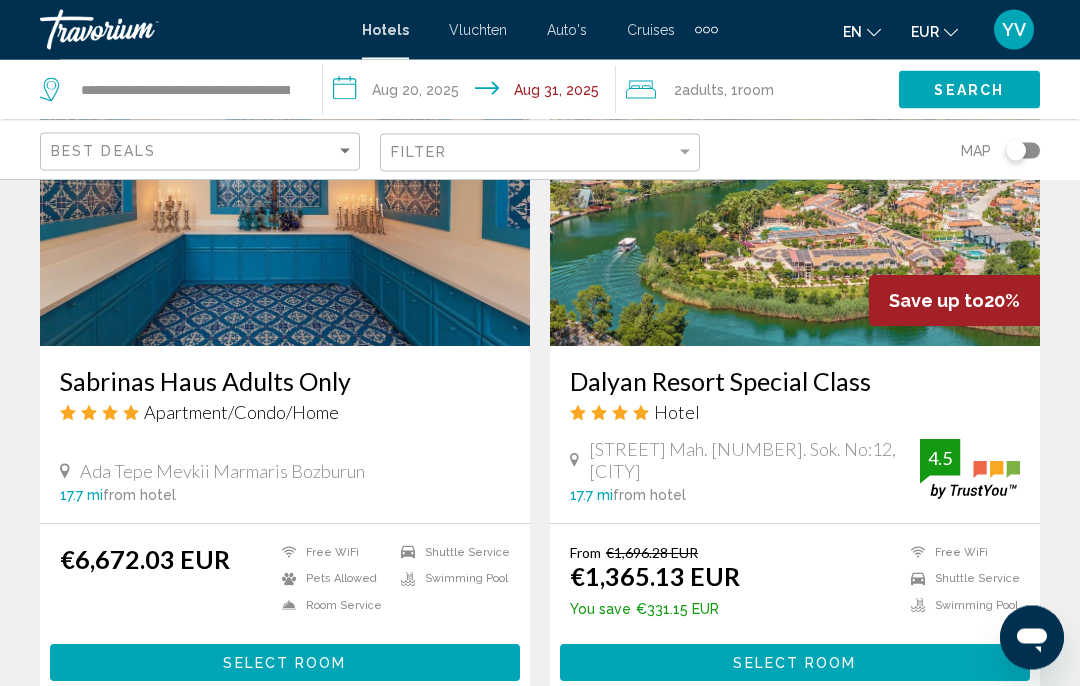 scroll, scrollTop: 3797, scrollLeft: 0, axis: vertical 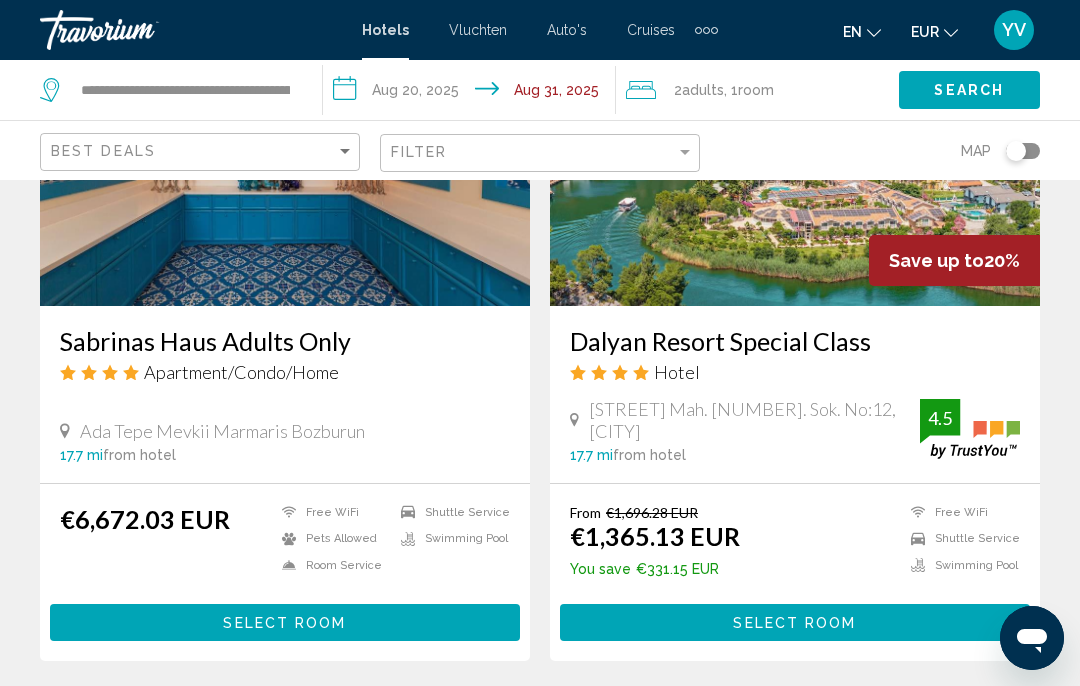 click on "19" at bounding box center [610, 721] 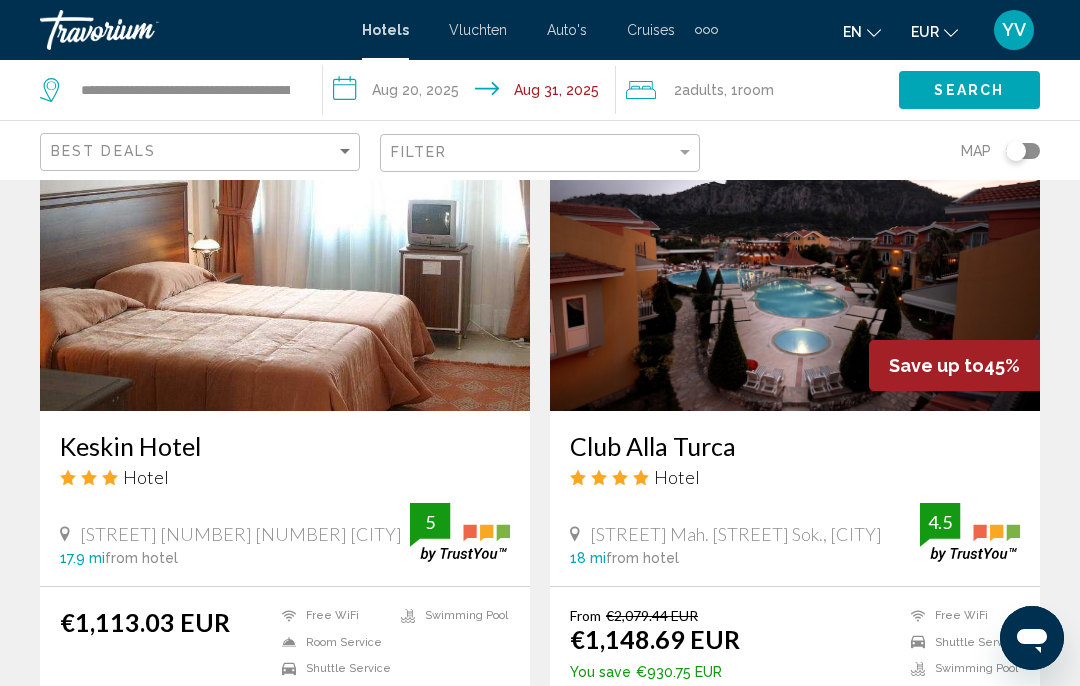 scroll, scrollTop: 3850, scrollLeft: 0, axis: vertical 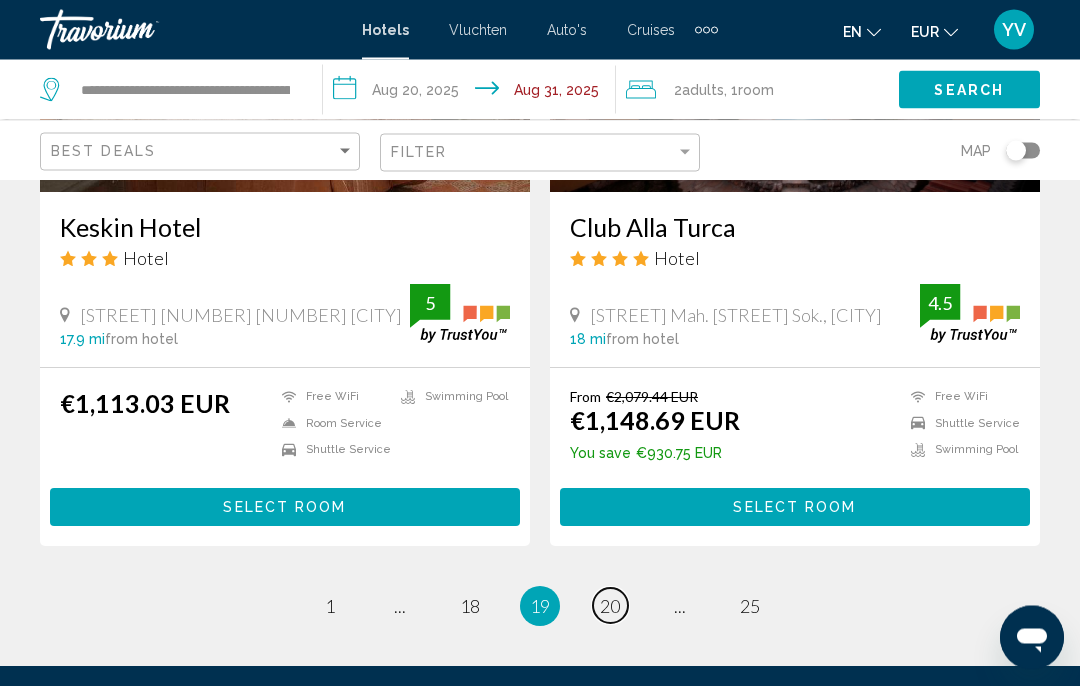 click on "20" at bounding box center [610, 607] 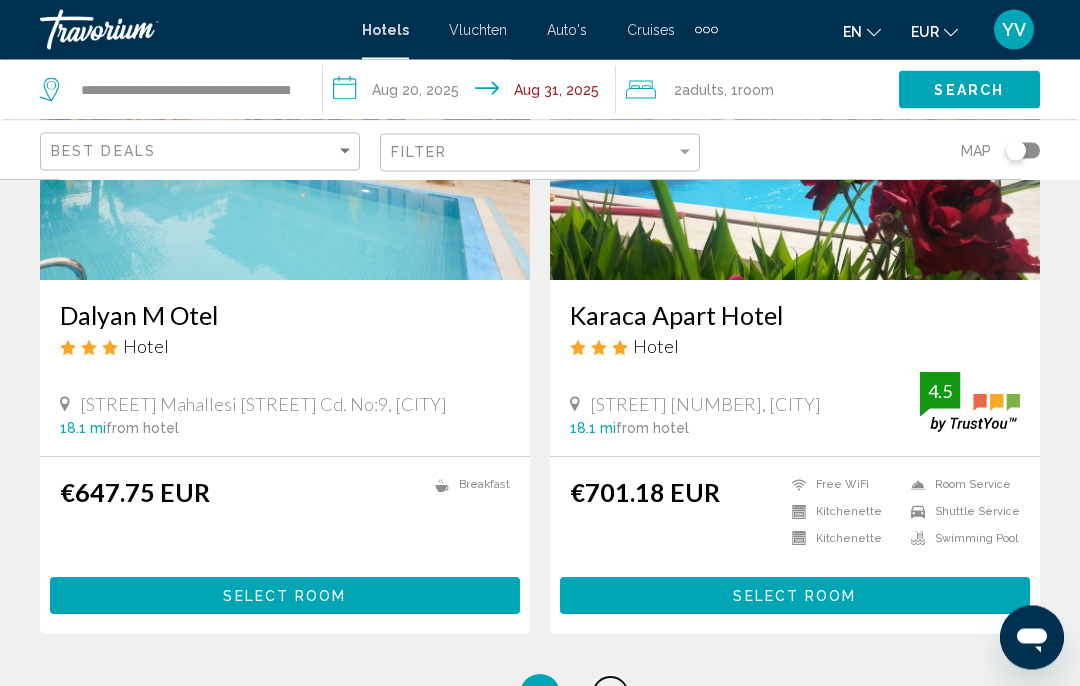 scroll, scrollTop: 3866, scrollLeft: 0, axis: vertical 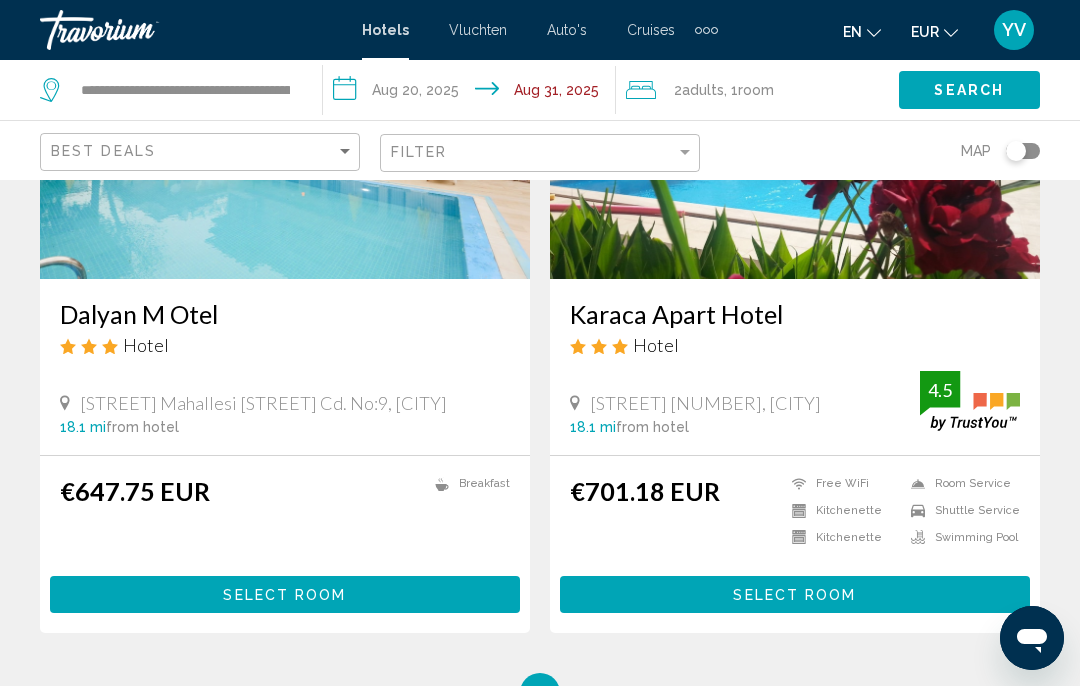 click on "[NUMBER] / [NUMBER]  page  [NUMBER] page  ... page  [NUMBER] You're on page  [NUMBER] page  [NUMBER] page  ... page  [NUMBER]" at bounding box center (540, 693) 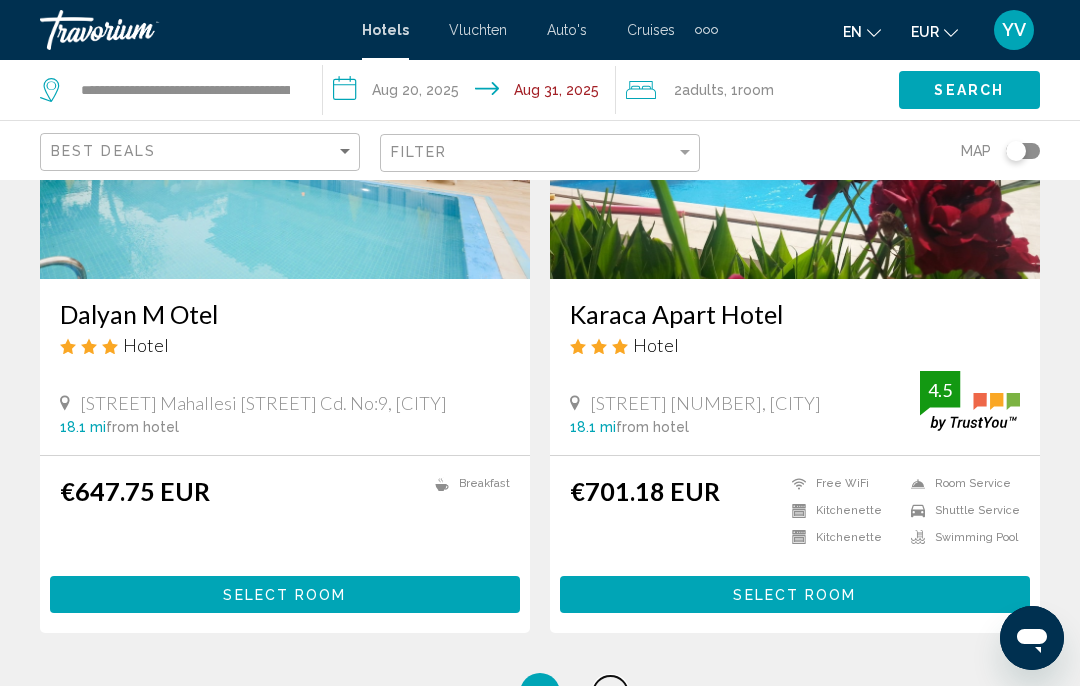 click on "page  21" at bounding box center [610, 693] 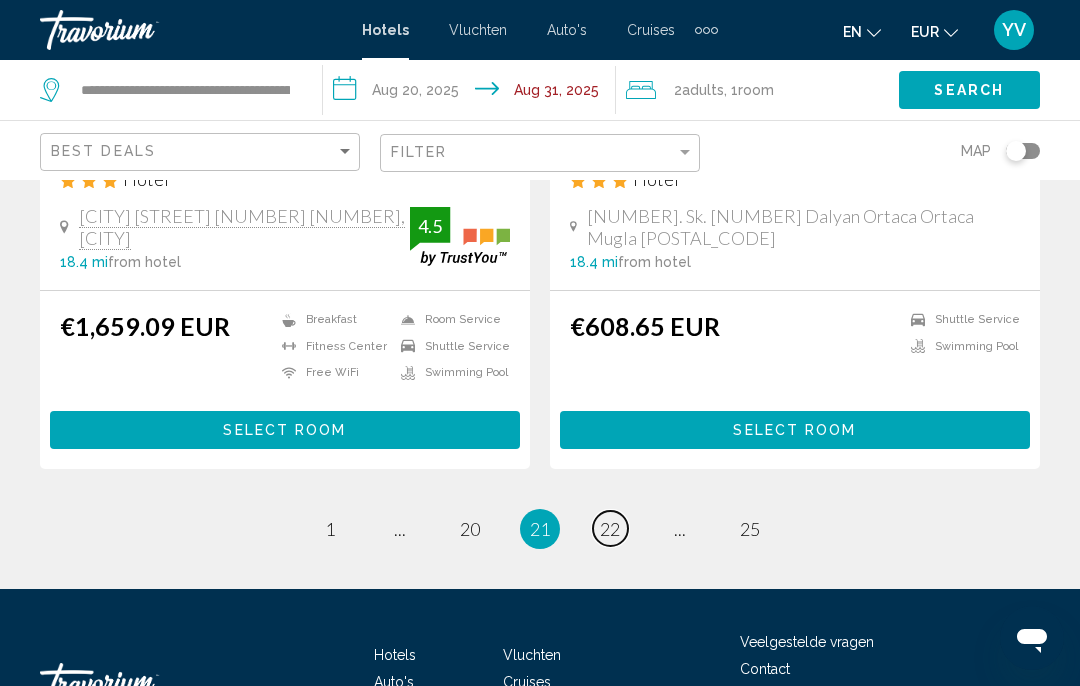 scroll, scrollTop: 4022, scrollLeft: 0, axis: vertical 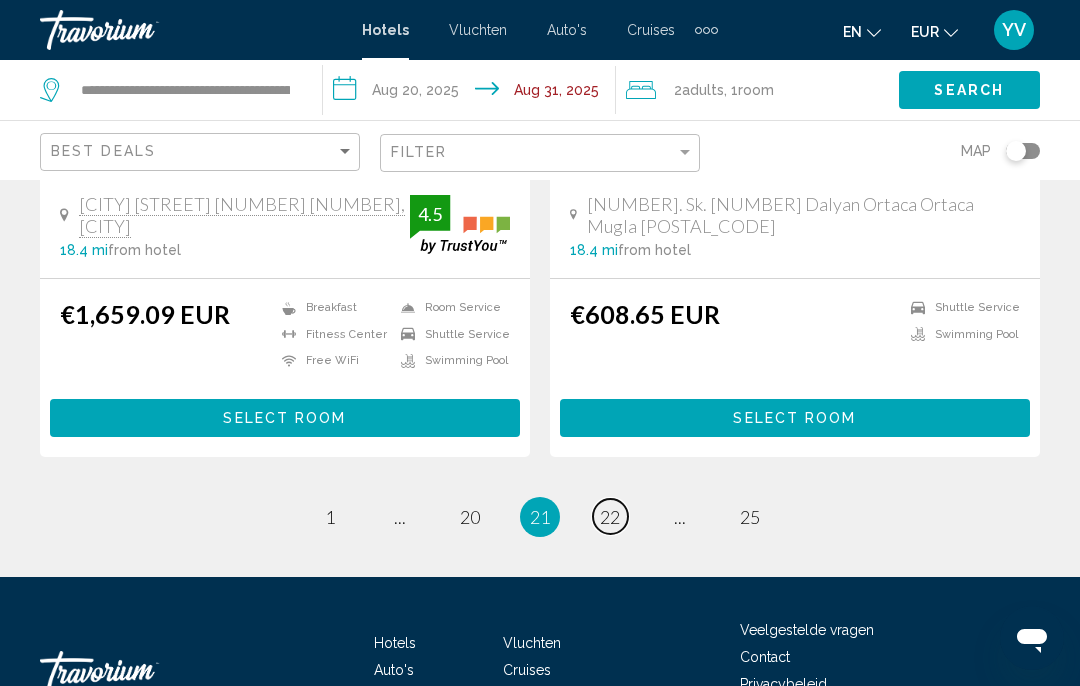 click on "22" at bounding box center (610, 517) 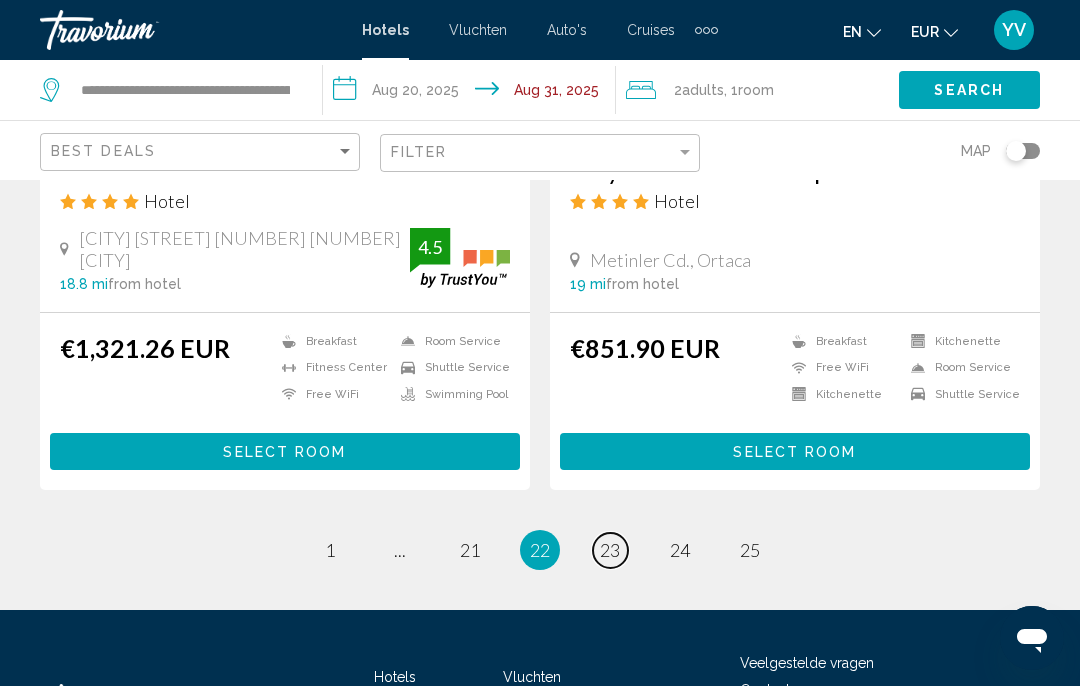 scroll, scrollTop: 4050, scrollLeft: 0, axis: vertical 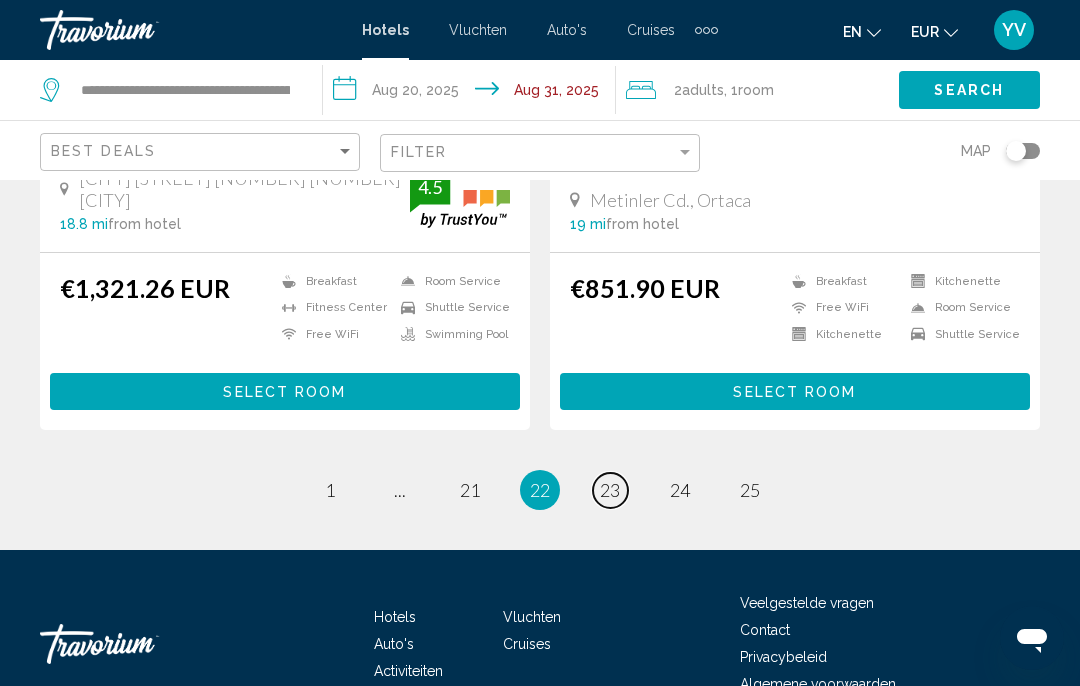 click on "page  23" at bounding box center [610, 490] 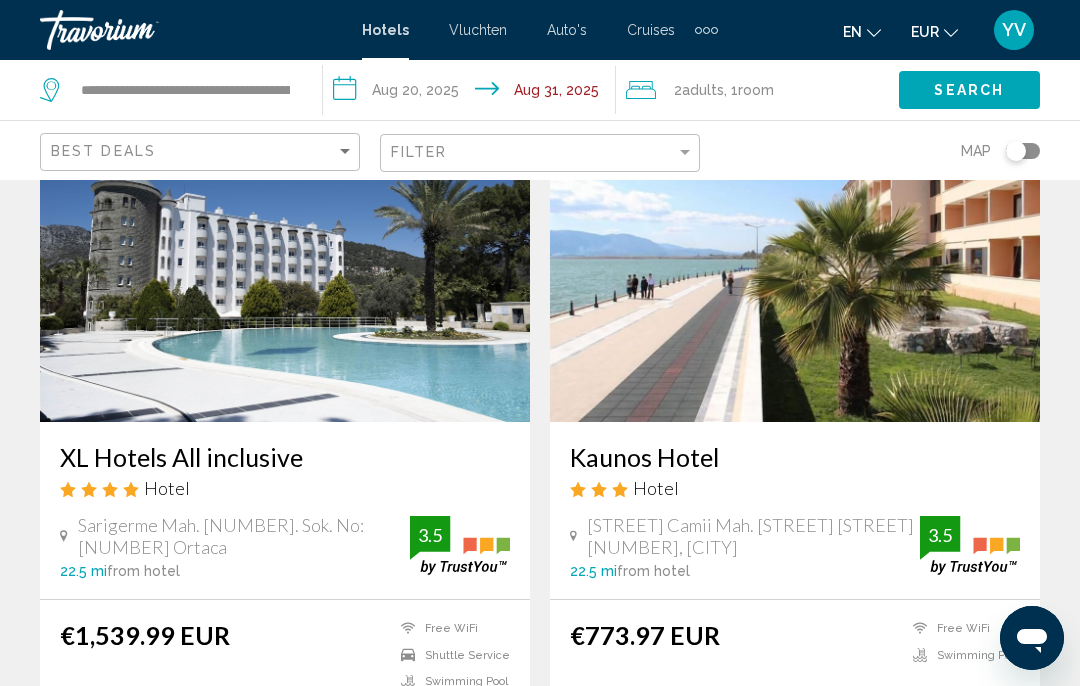 scroll, scrollTop: 2259, scrollLeft: 0, axis: vertical 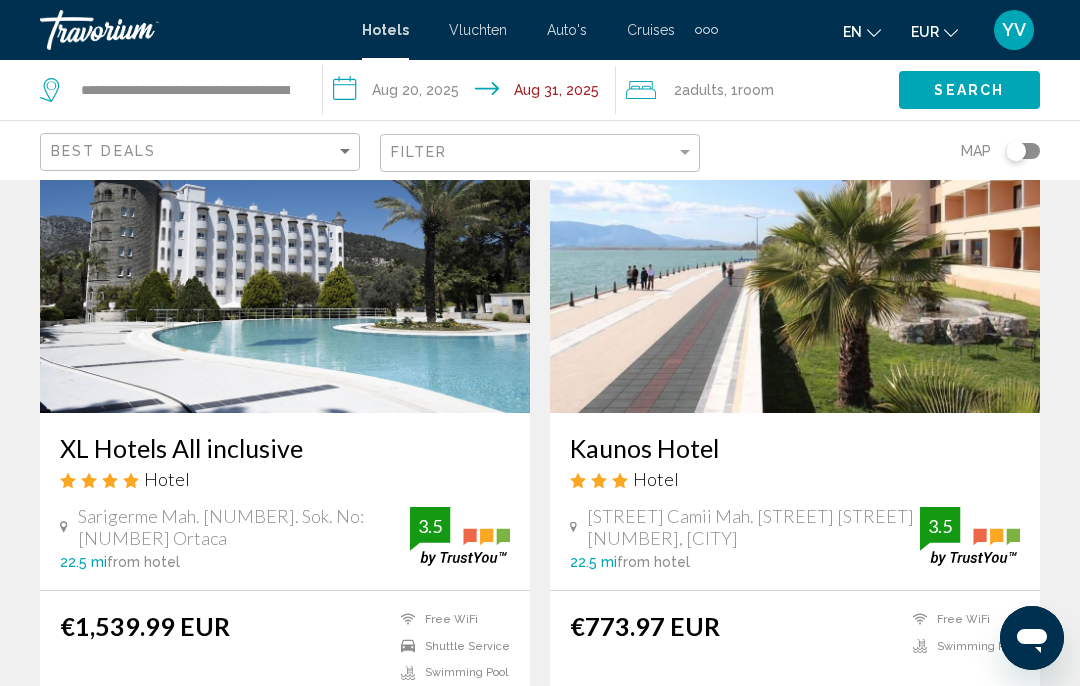 click on "Select Room" at bounding box center [284, 730] 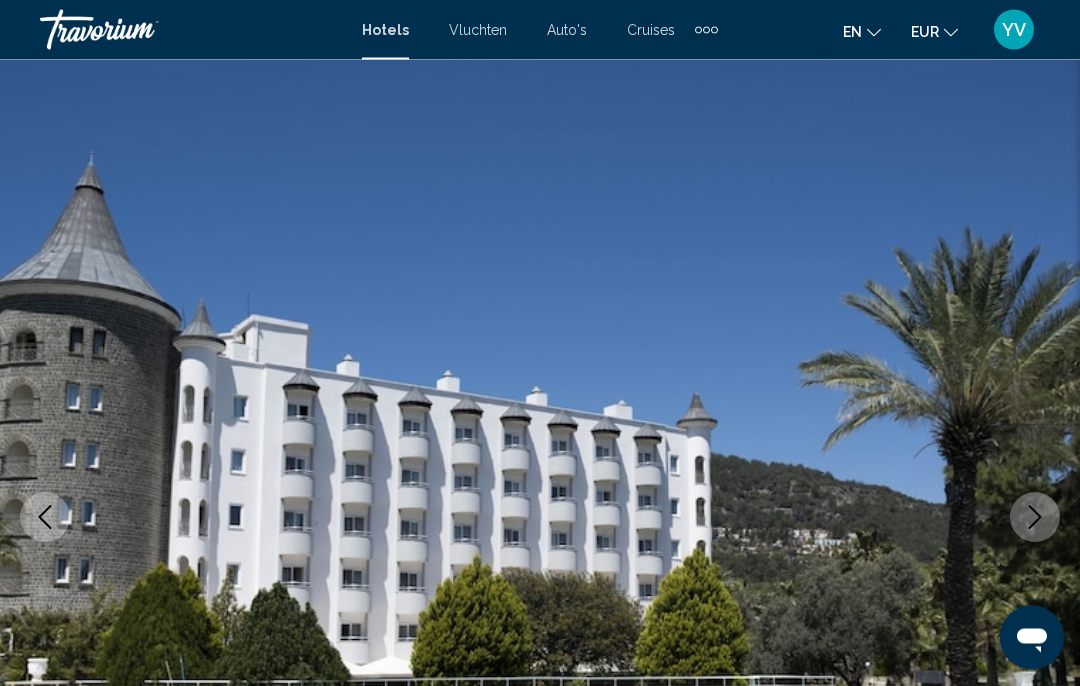 scroll, scrollTop: 0, scrollLeft: 0, axis: both 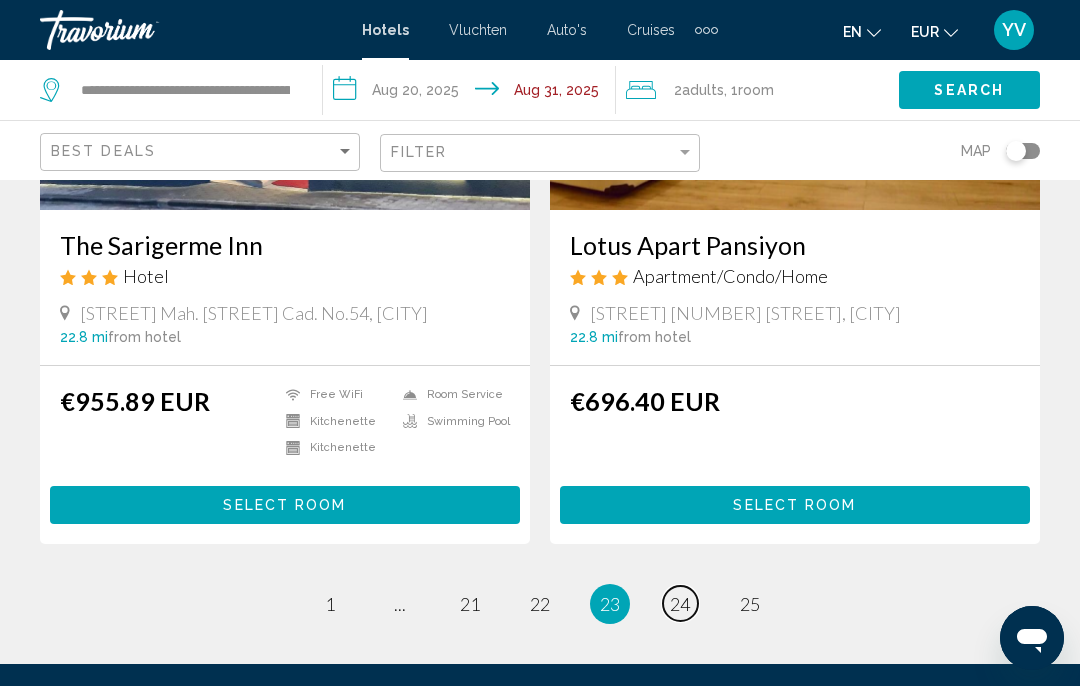 click on "24" at bounding box center [680, 604] 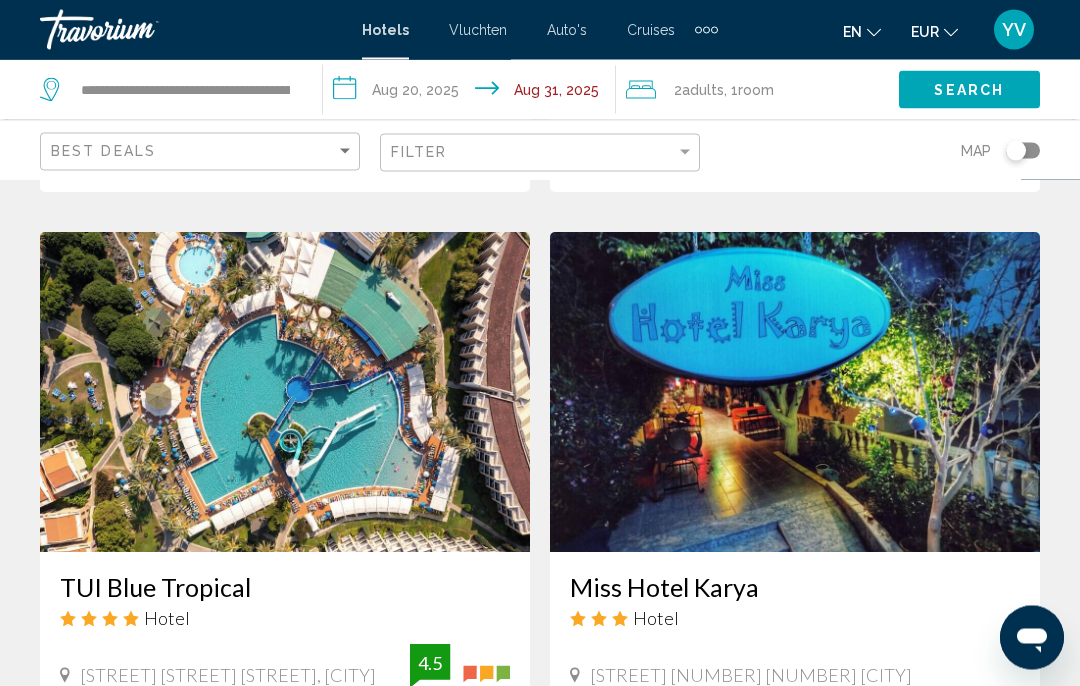 scroll, scrollTop: 2141, scrollLeft: 0, axis: vertical 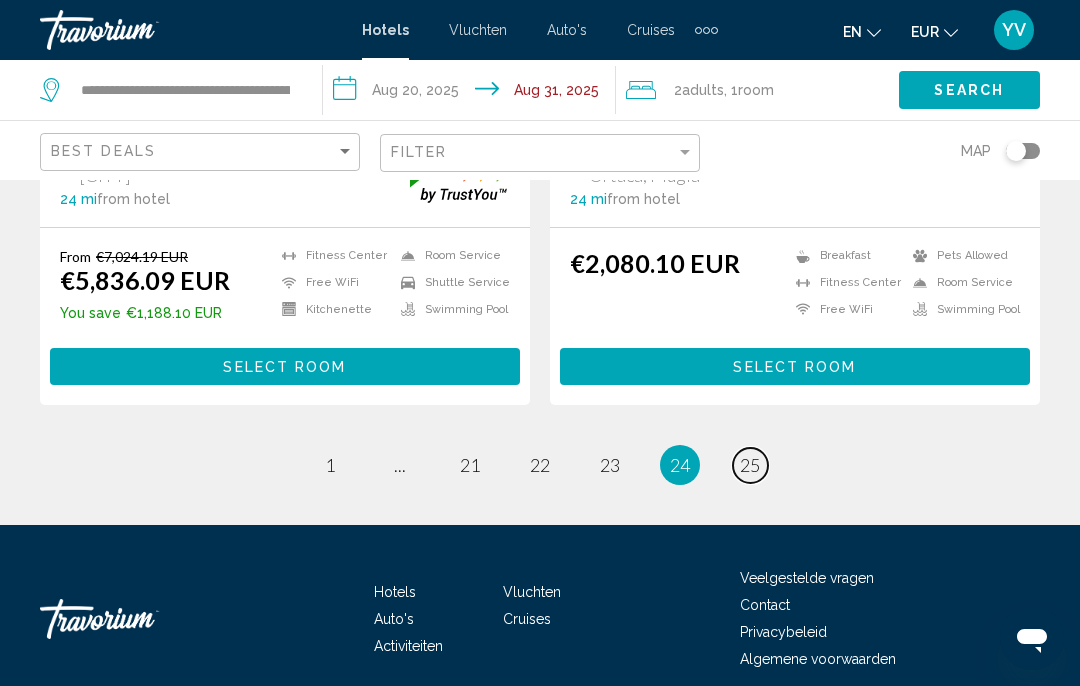 click on "25" at bounding box center (750, 465) 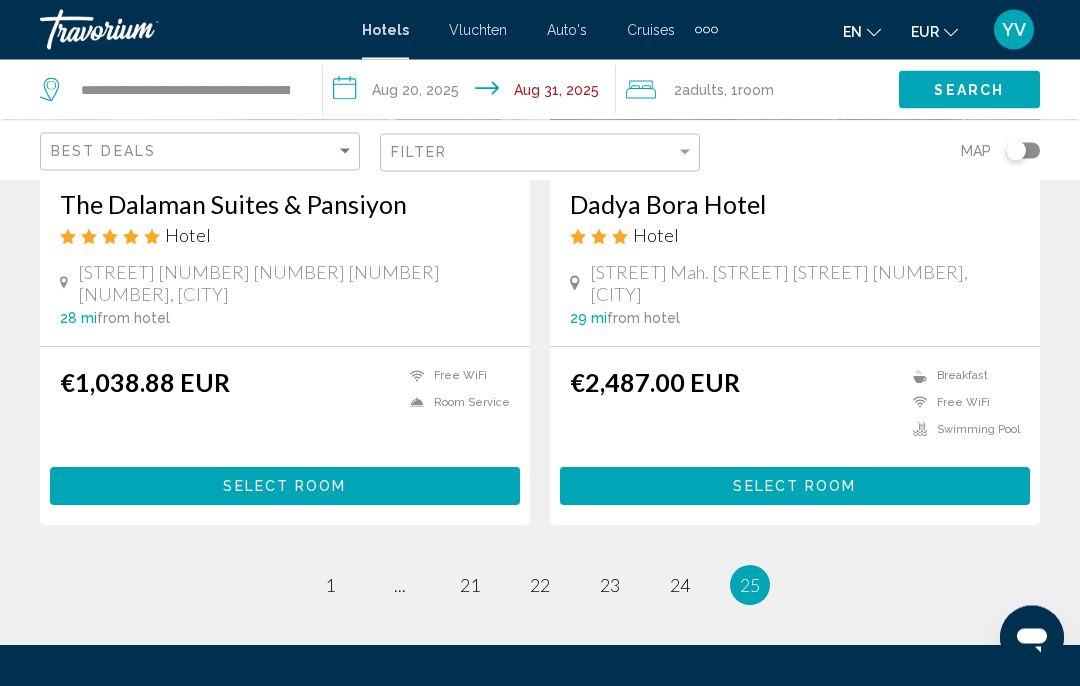 scroll, scrollTop: 3391, scrollLeft: 0, axis: vertical 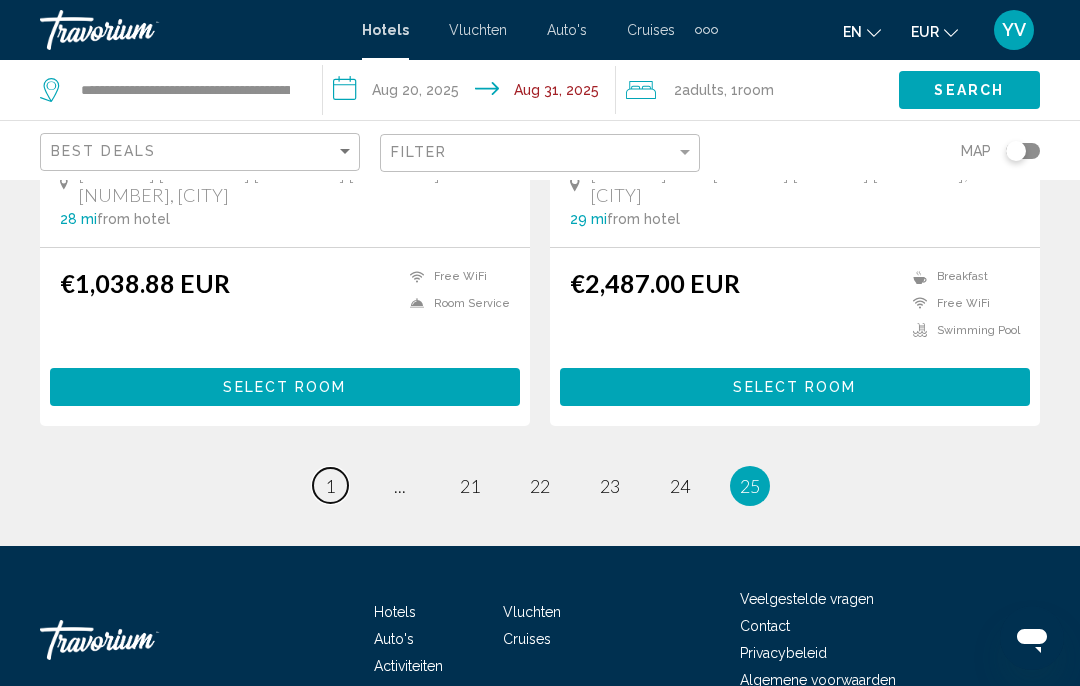 click on "1" at bounding box center (330, 486) 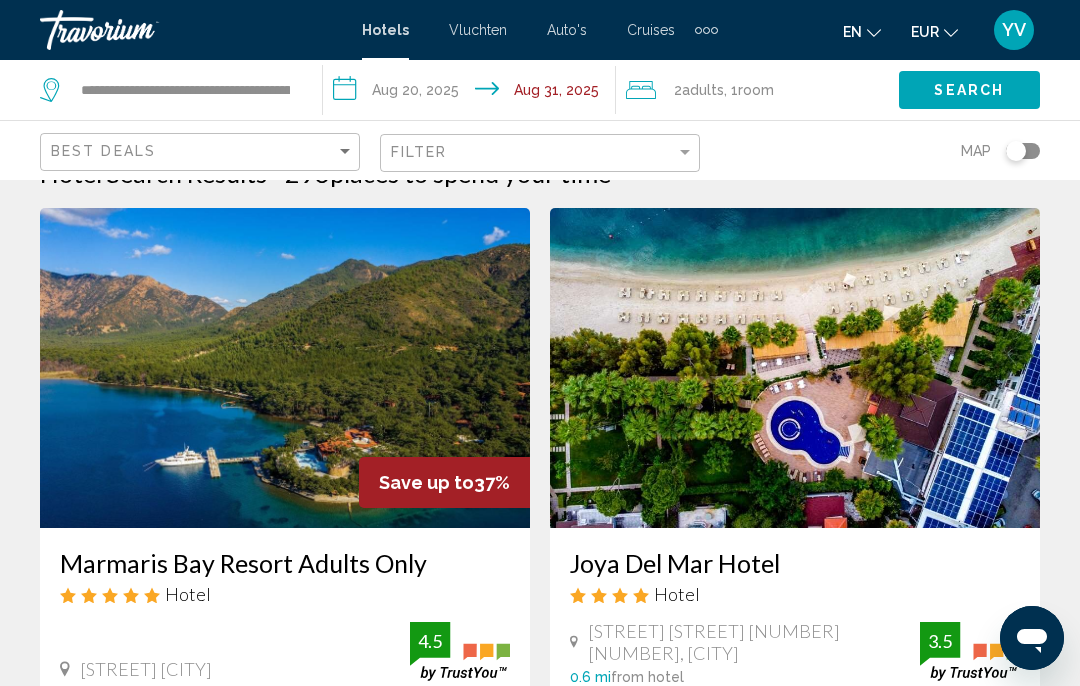 scroll, scrollTop: 0, scrollLeft: 0, axis: both 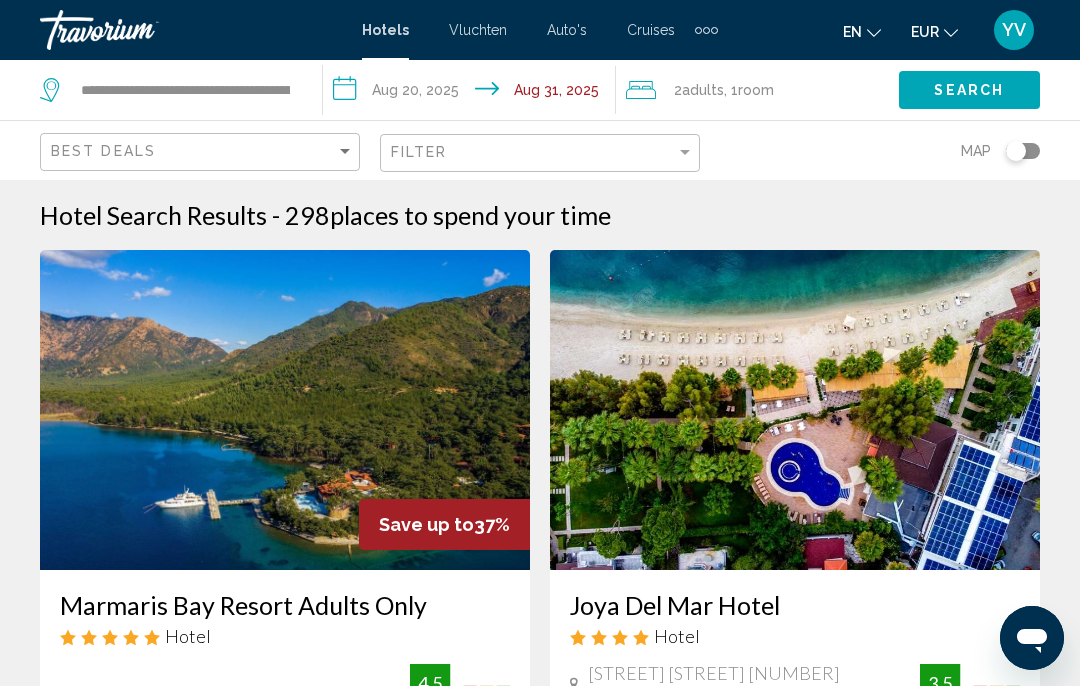 click on "Auto's" at bounding box center (567, 30) 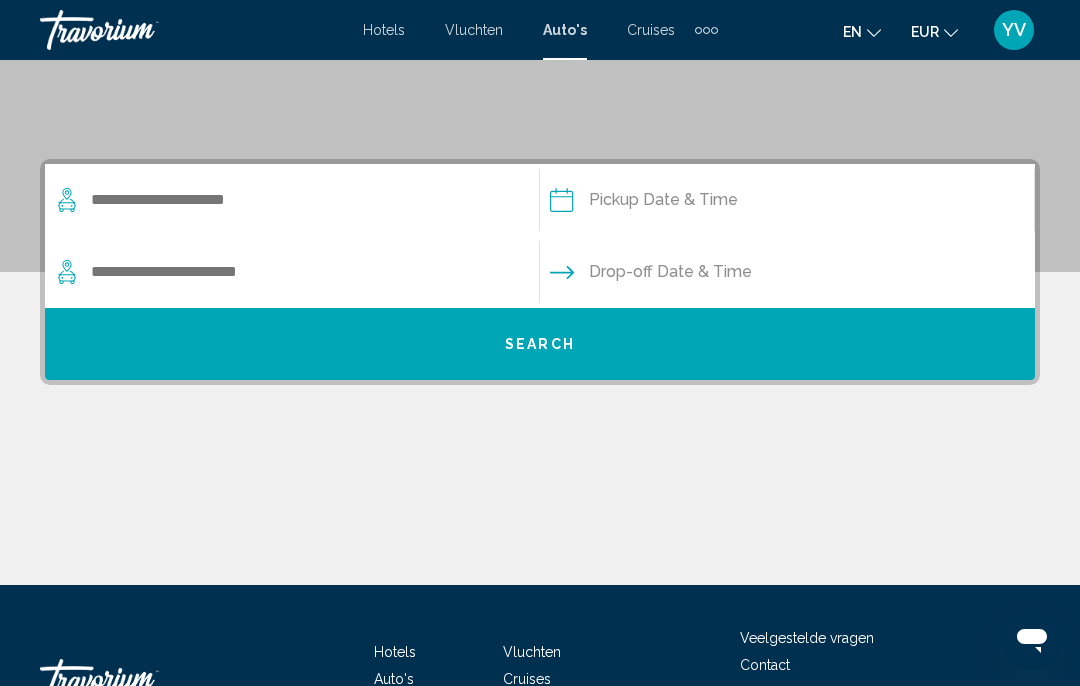scroll, scrollTop: 390, scrollLeft: 0, axis: vertical 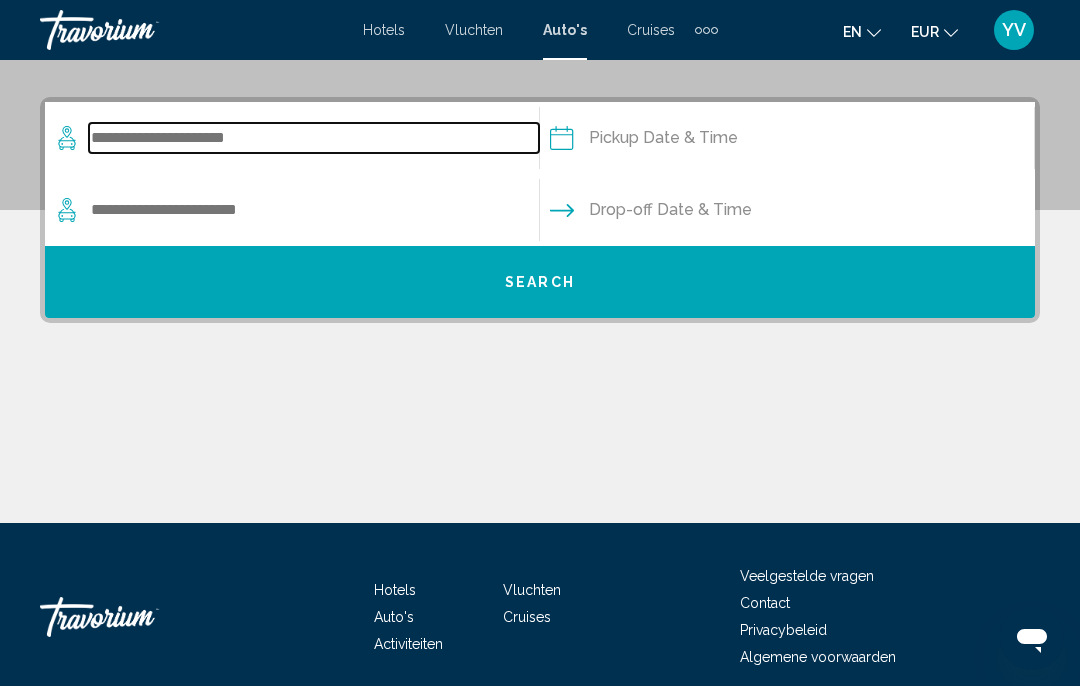 click at bounding box center (314, 138) 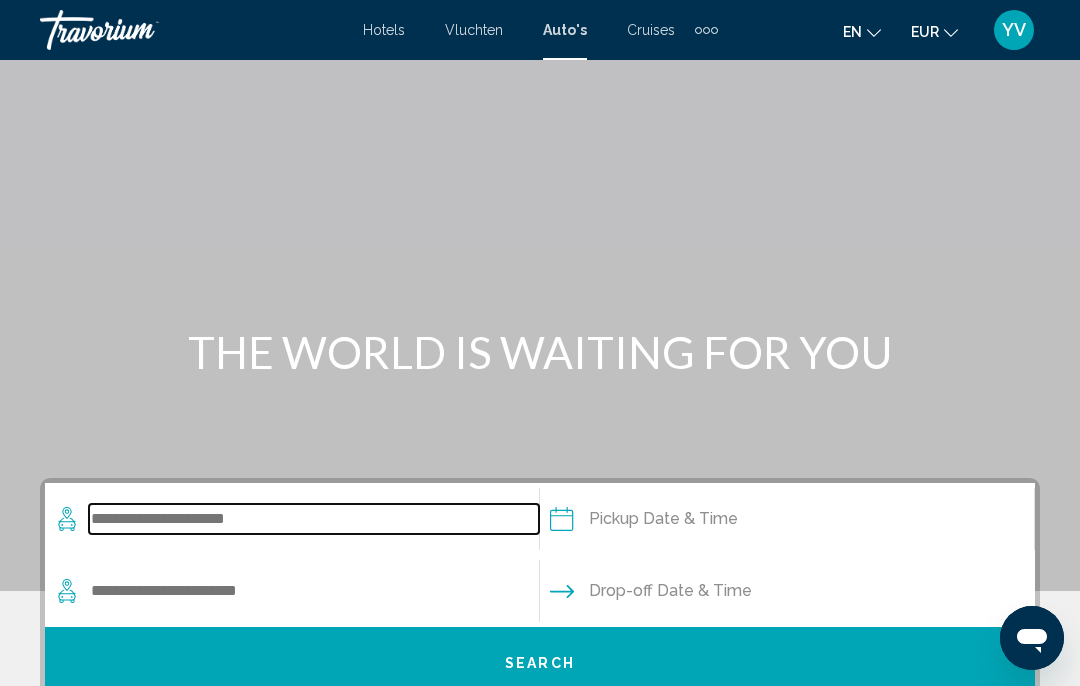 scroll, scrollTop: 0, scrollLeft: 0, axis: both 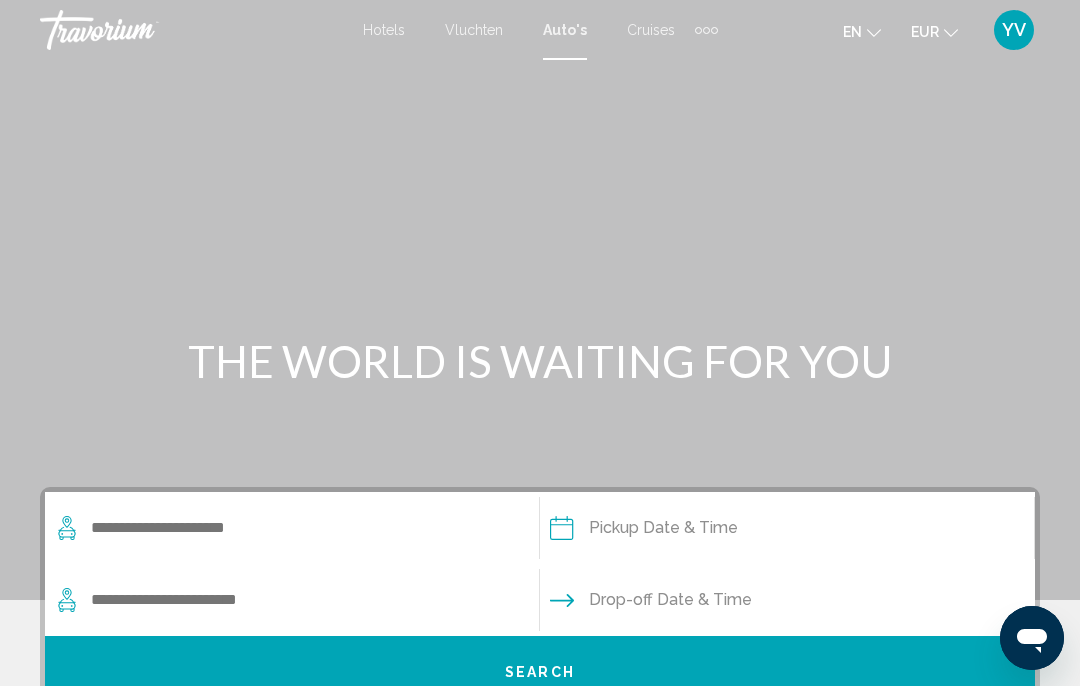 click on "Hotels" at bounding box center [384, 30] 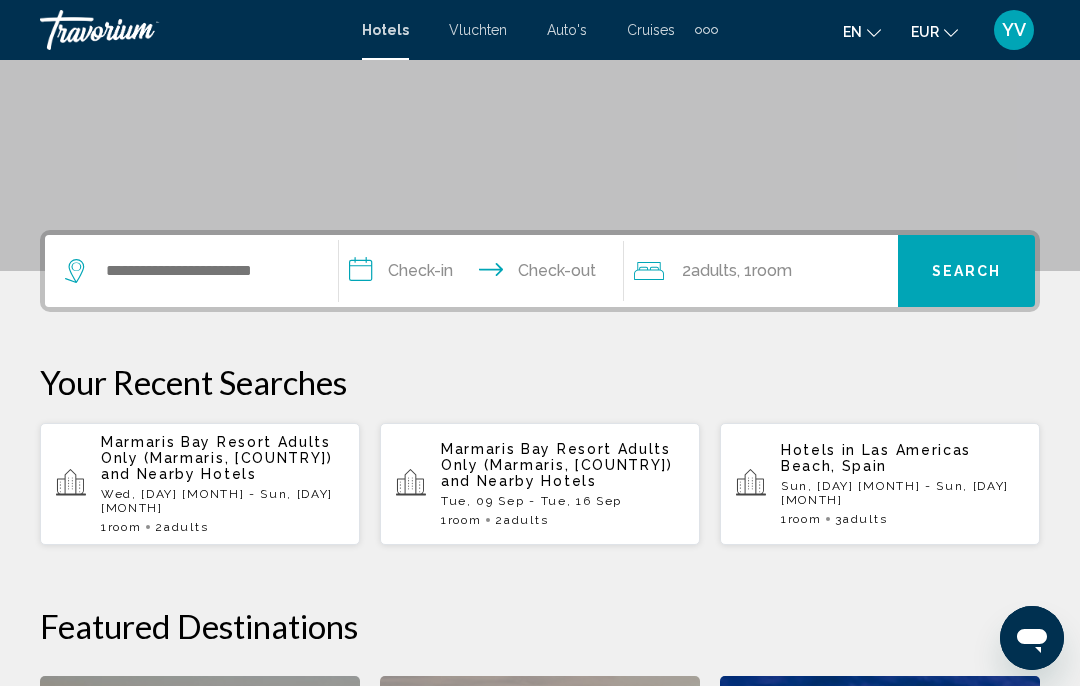 scroll, scrollTop: 335, scrollLeft: 0, axis: vertical 